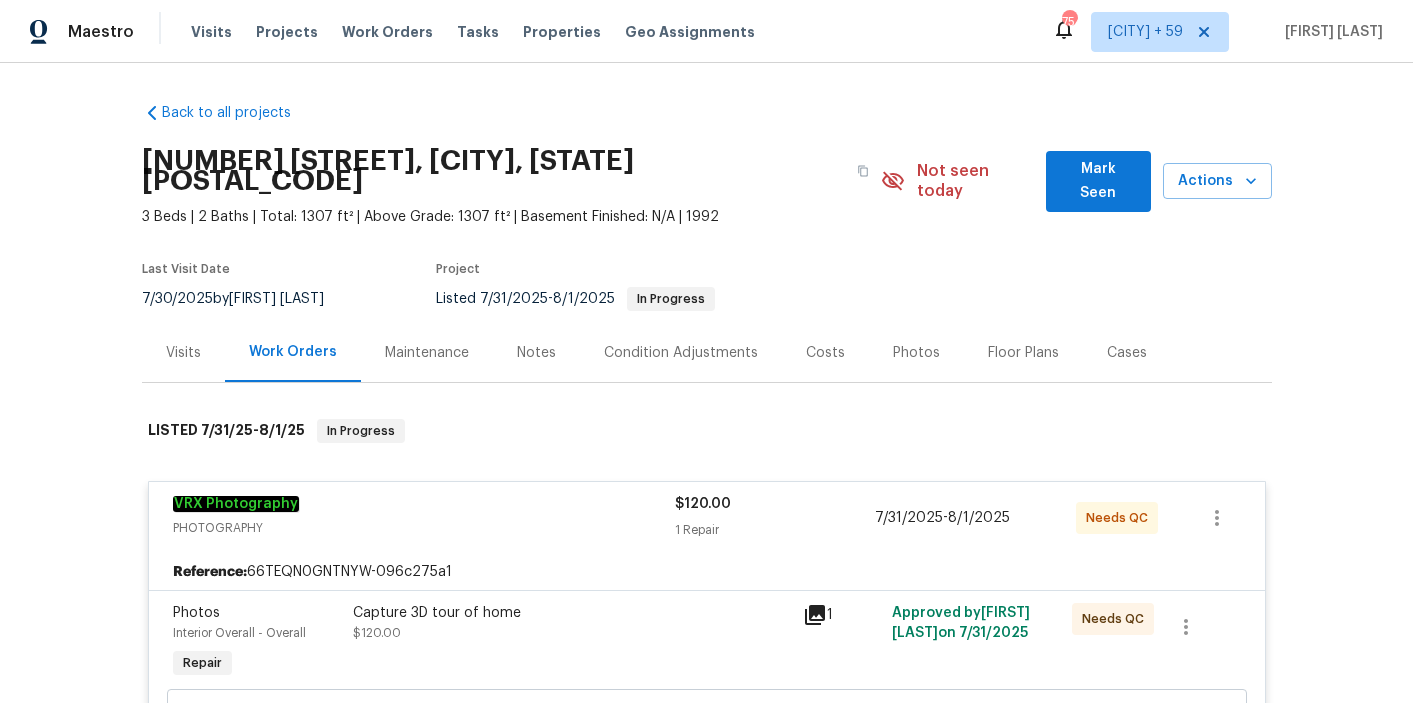 scroll, scrollTop: 0, scrollLeft: 0, axis: both 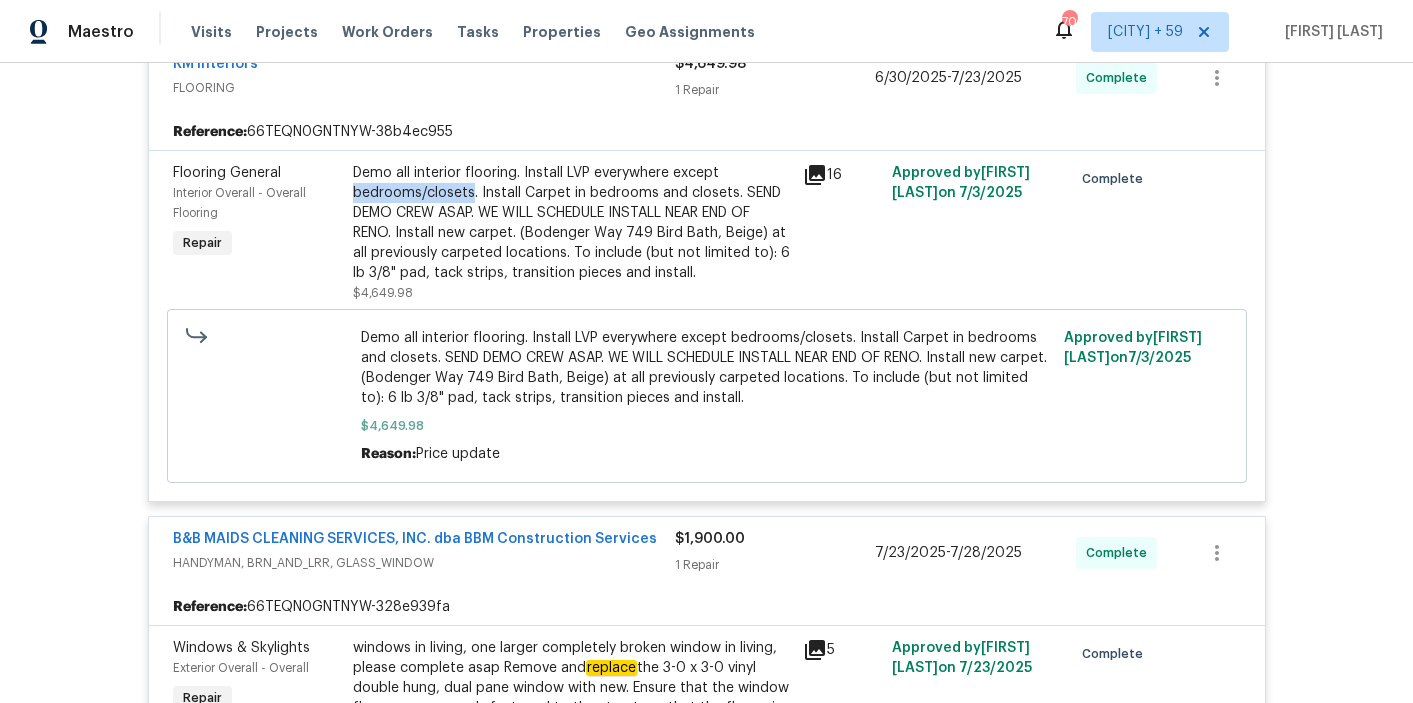 drag, startPoint x: 353, startPoint y: 205, endPoint x: 472, endPoint y: 210, distance: 119.104996 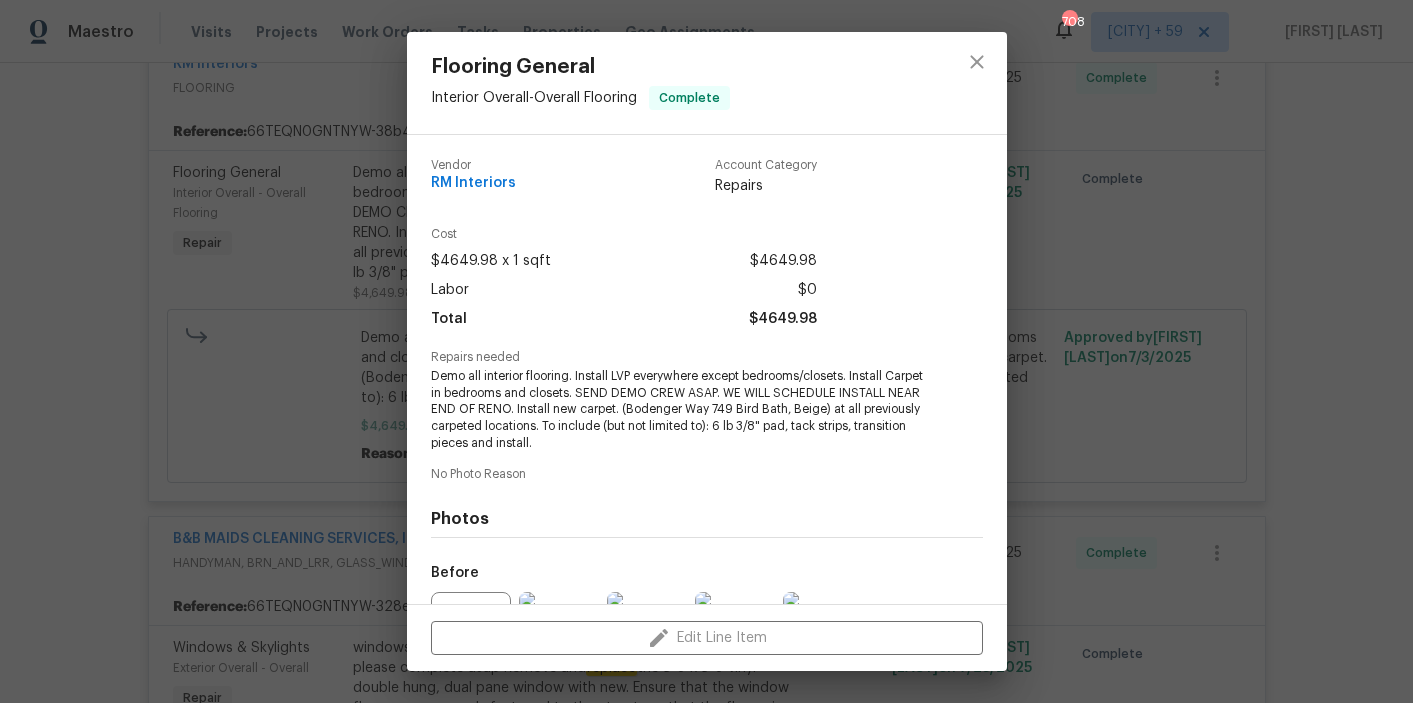 click on "Flooring General Interior Overall  -  Overall Flooring Complete Vendor RM Interiors Account Category Repairs Cost $4649.98 x 1 sqft $4649.98 Labor $0 Total $4649.98 Repairs needed Demo all interior flooring.
Install LVP everywhere except bedrooms/closets.
Install Carpet in bedrooms and closets.
SEND DEMO CREW ASAP. WE WILL SCHEDULE INSTALL NEAR END OF RENO.
Install new carpet. (Bodenger Way 749 Bird Bath, Beige) at all previously carpeted locations. To include (but not limited to): 6 lb 3/8" pad, tack strips, transition pieces and install. No Photo Reason   Photos Before  +3 After  +5  Edit Line Item" at bounding box center (706, 351) 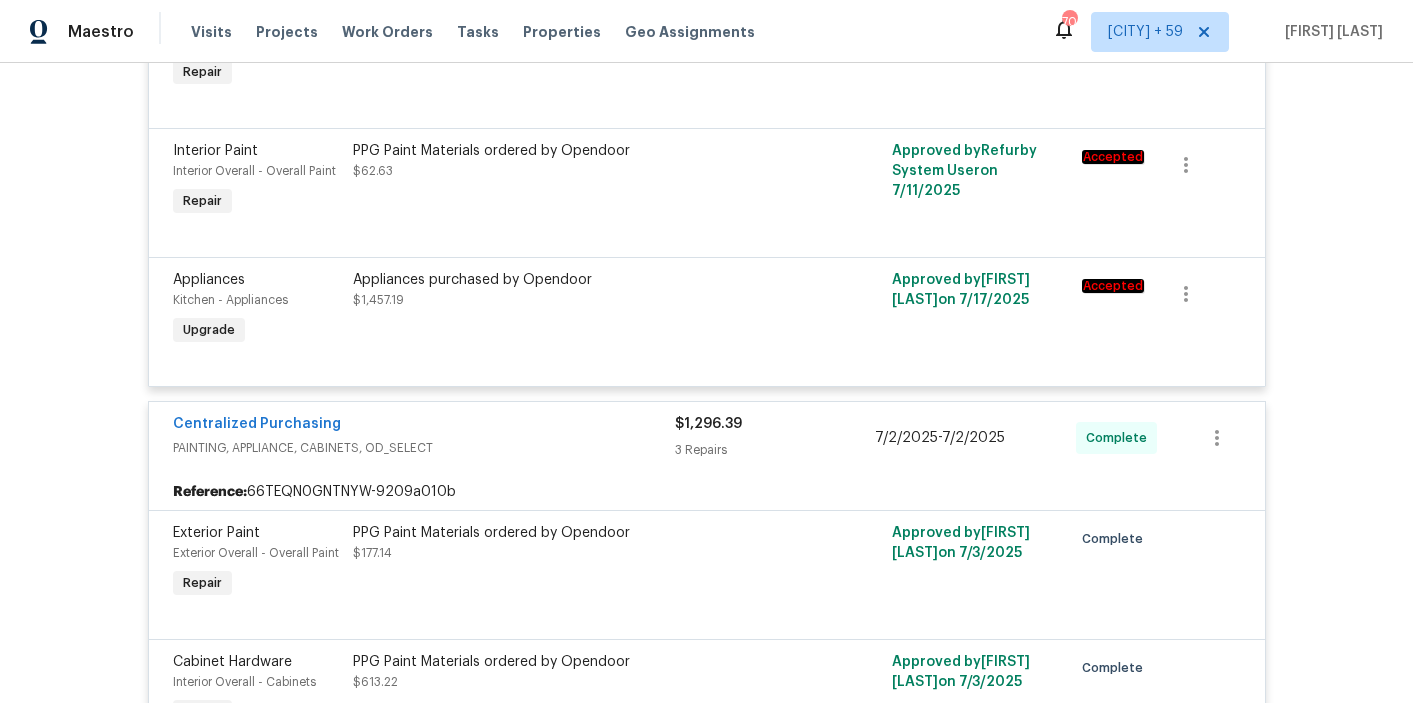 scroll, scrollTop: 0, scrollLeft: 0, axis: both 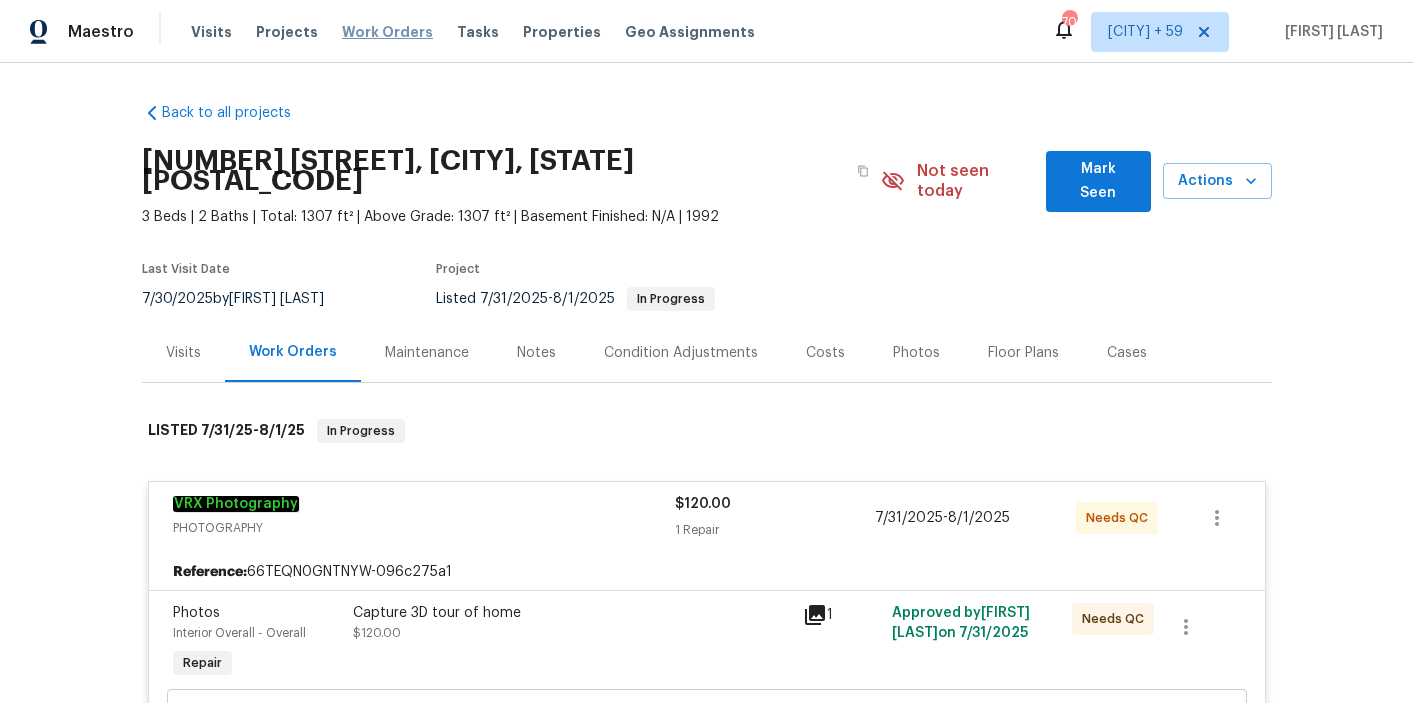 click on "Work Orders" at bounding box center [387, 32] 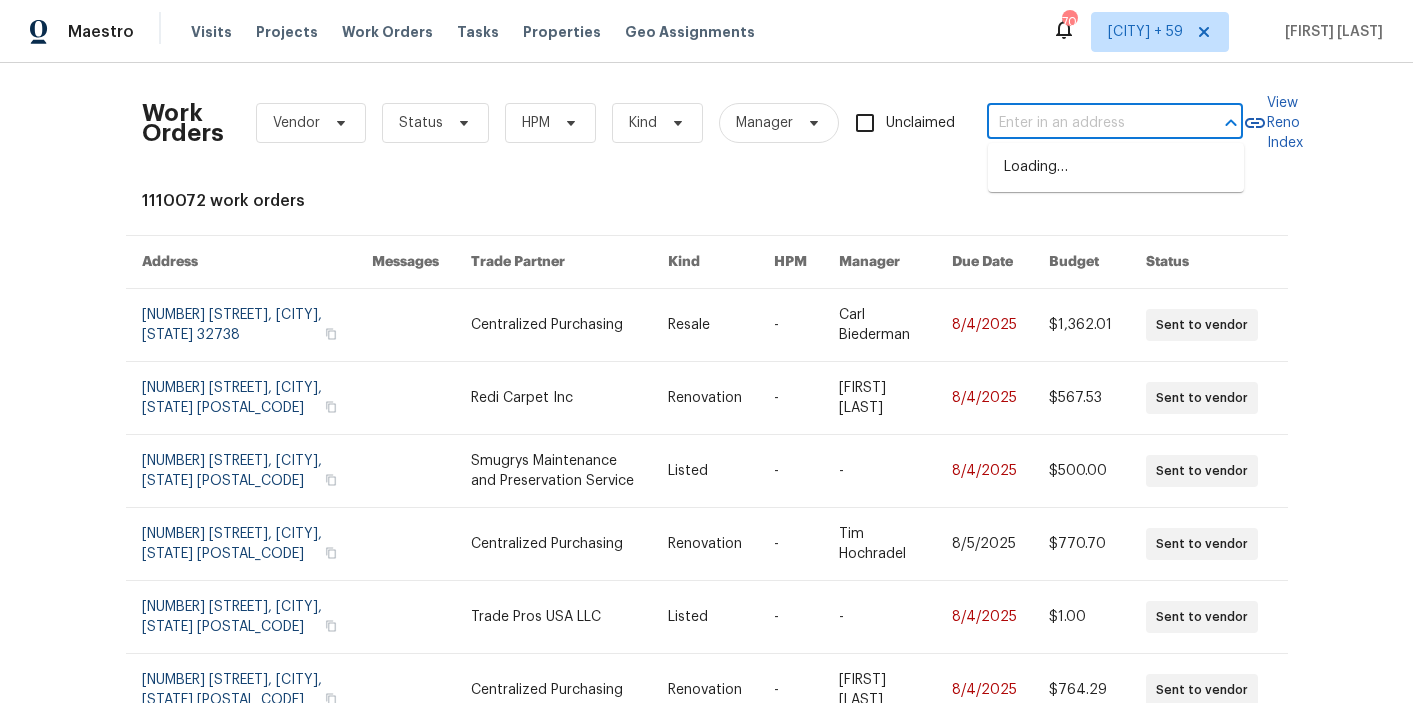 click at bounding box center [1087, 123] 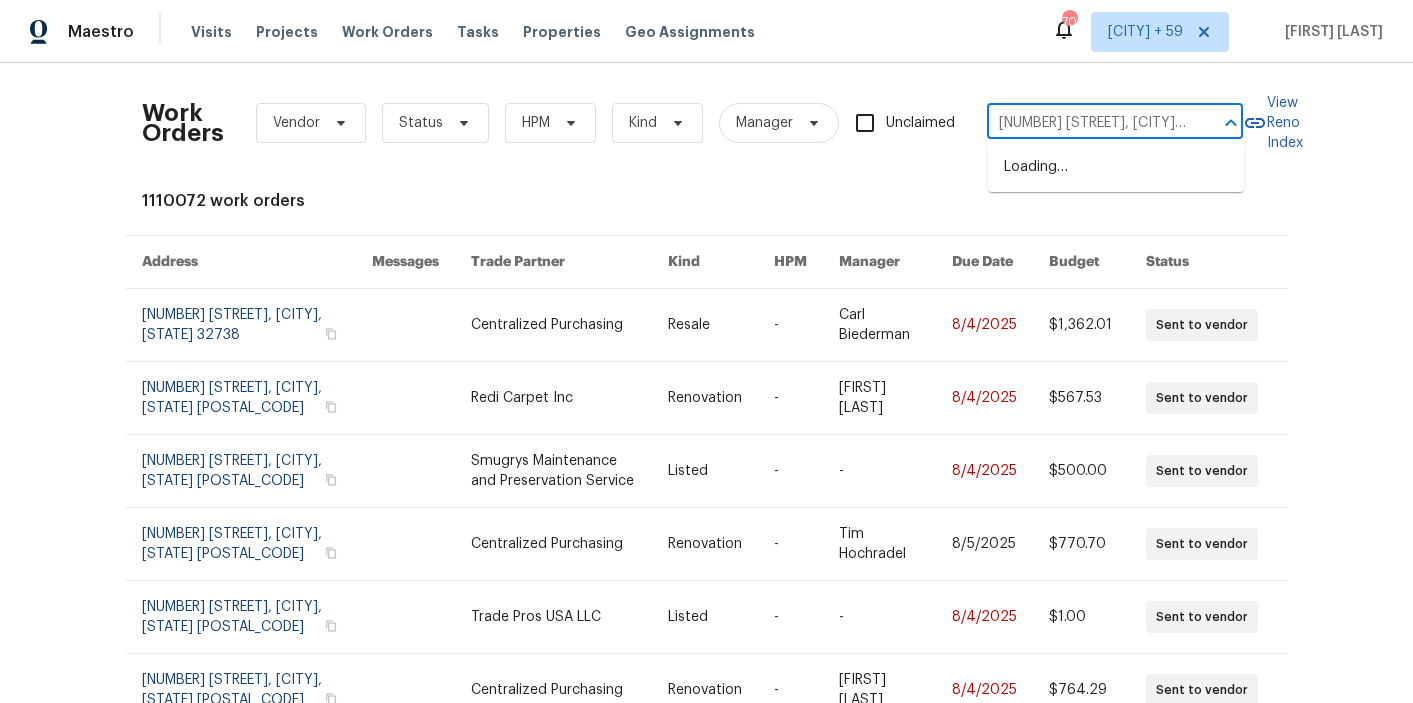 scroll, scrollTop: 0, scrollLeft: 75, axis: horizontal 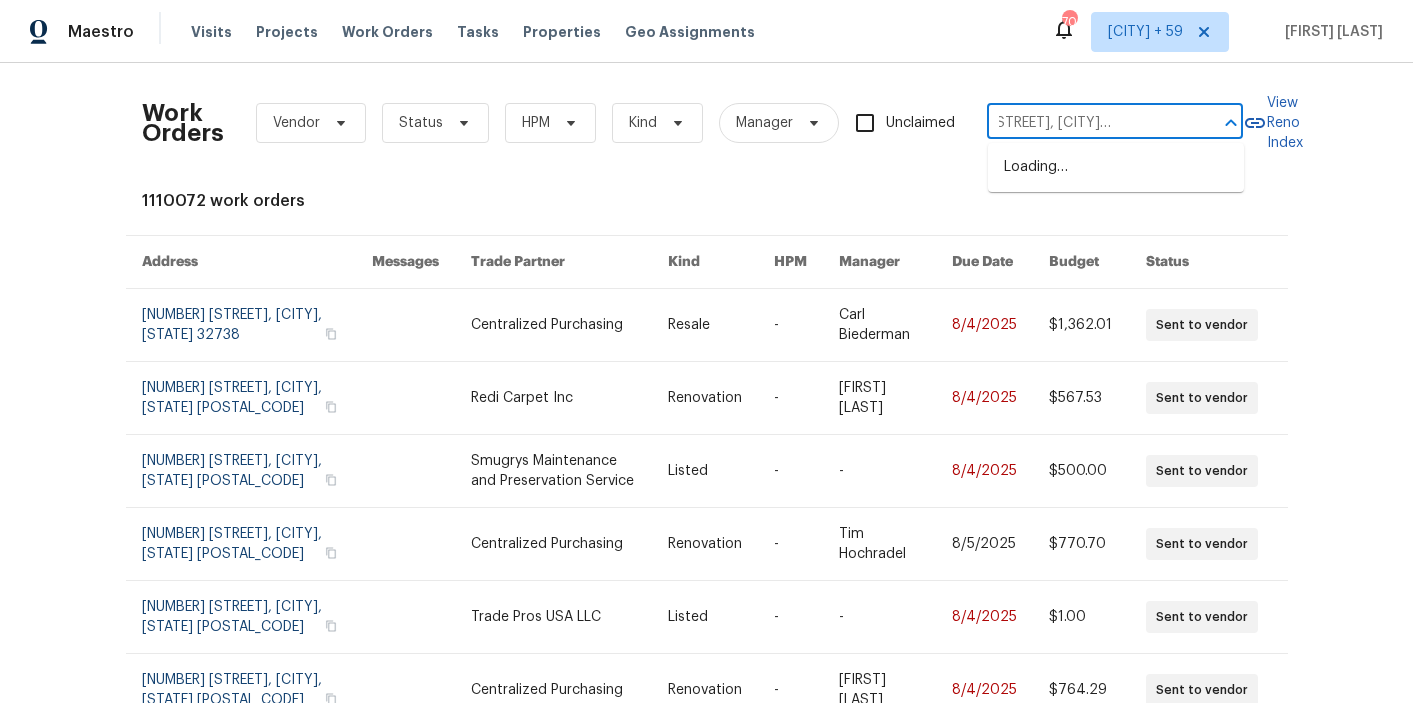 type on "[NUMBER] [STREET], [CITY], [STATE] [POSTAL_CODE]" 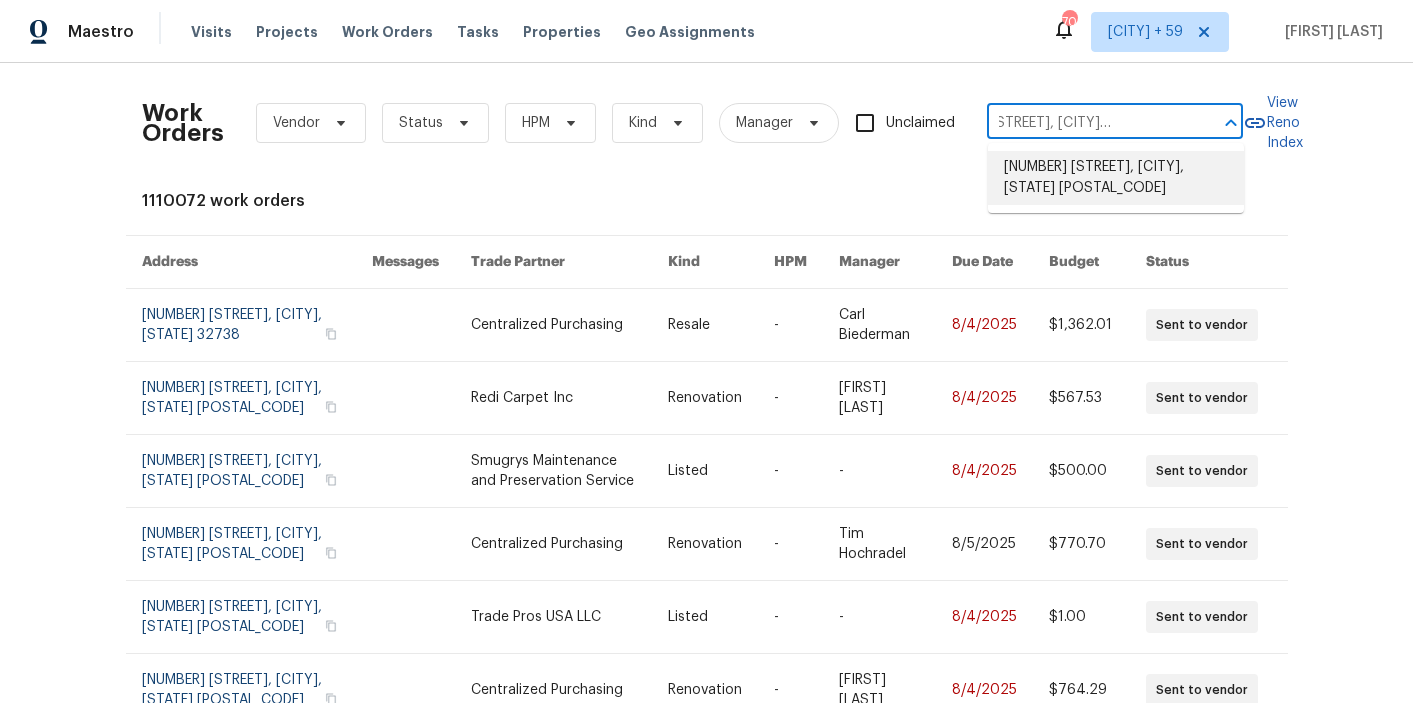 click on "[NUMBER] [STREET], [CITY], [STATE] [POSTAL_CODE]" at bounding box center (1116, 178) 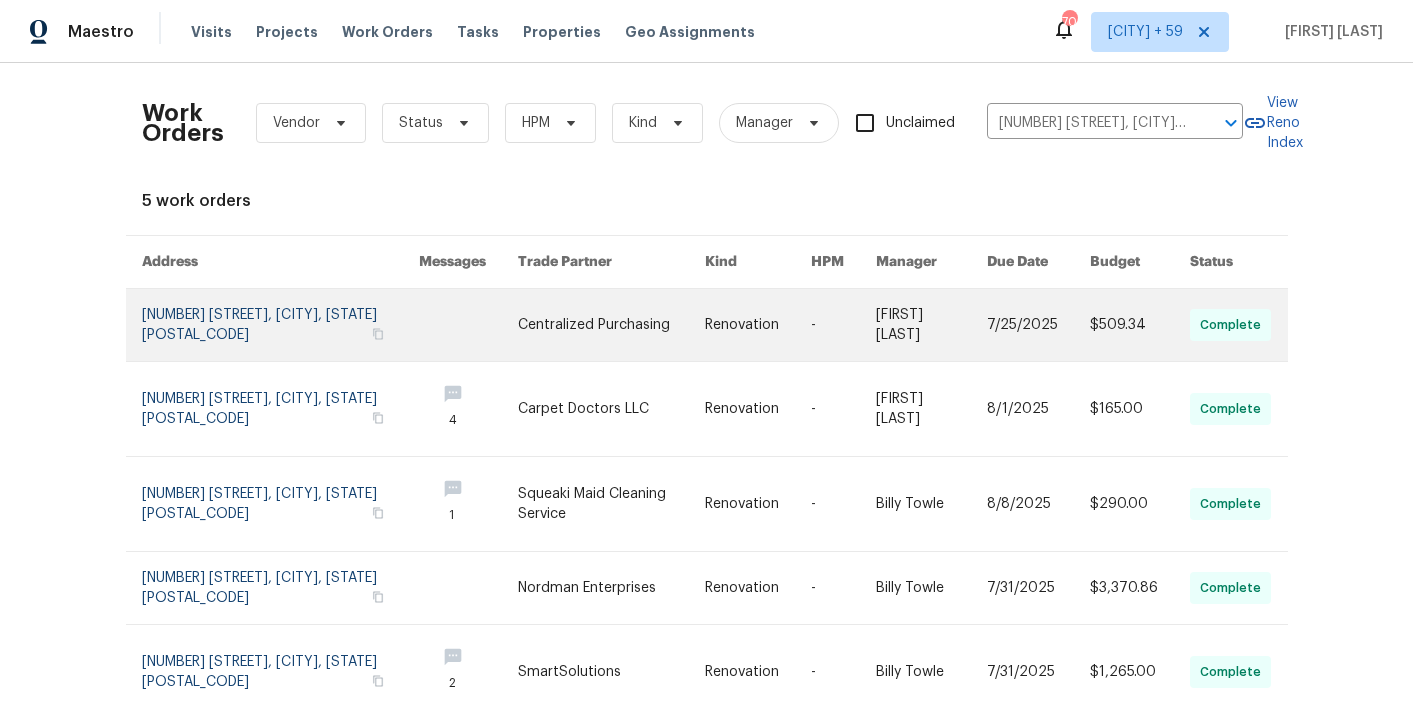 click at bounding box center [758, 325] 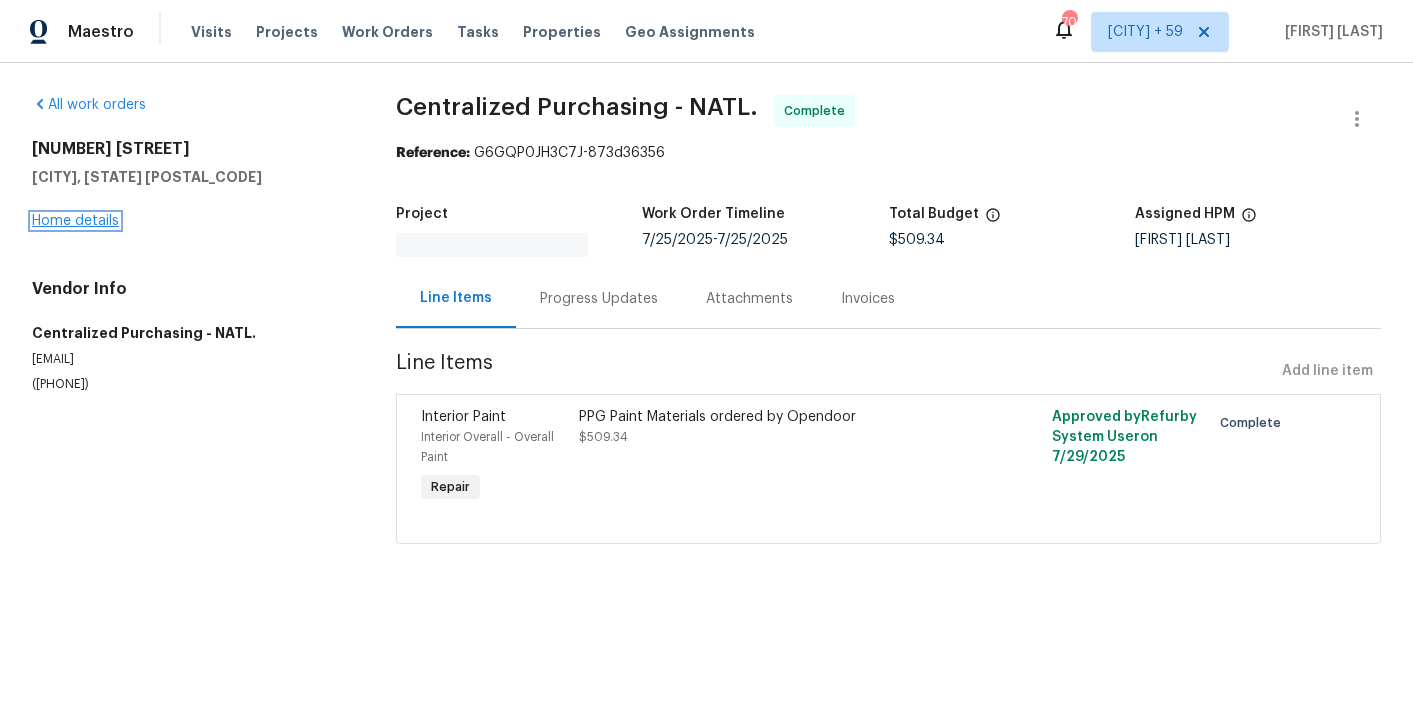 click on "Home details" at bounding box center [75, 221] 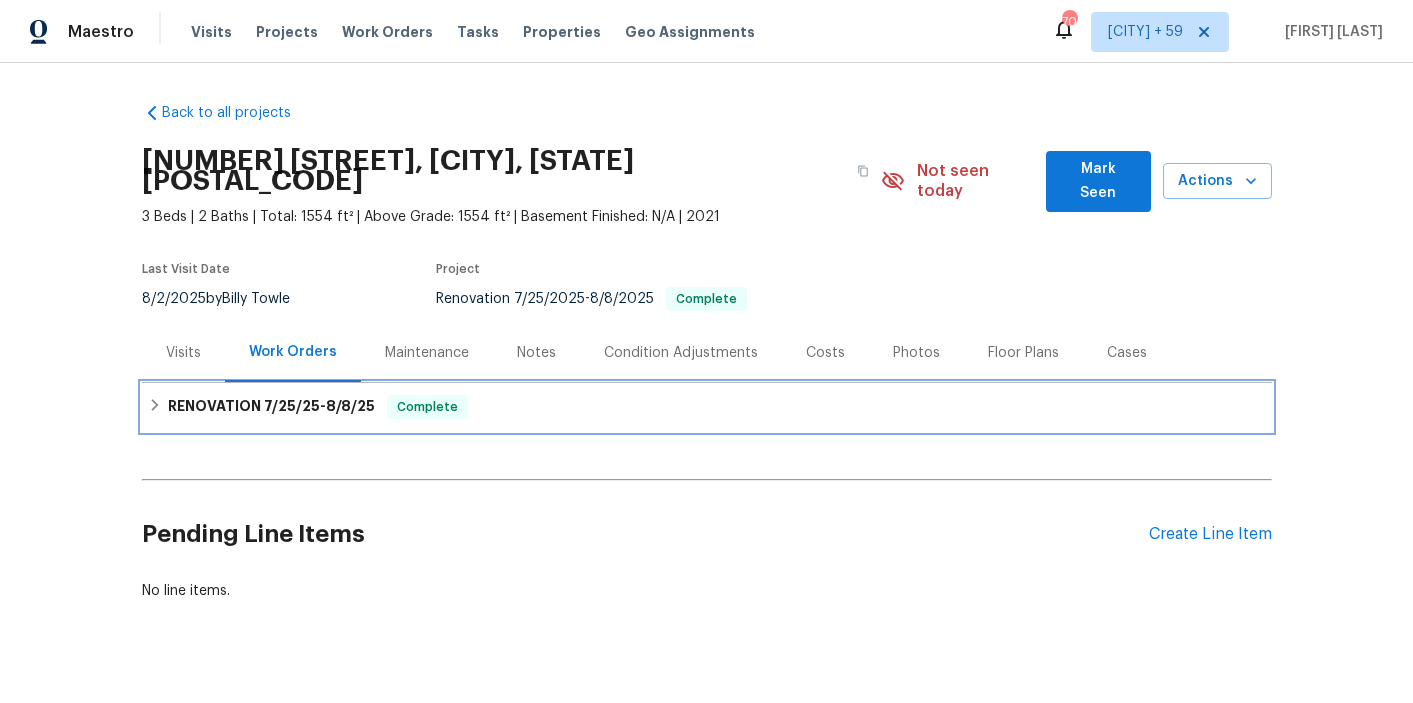 click on "RENOVATION   [DATE]  -  [DATE] Complete" at bounding box center (707, 407) 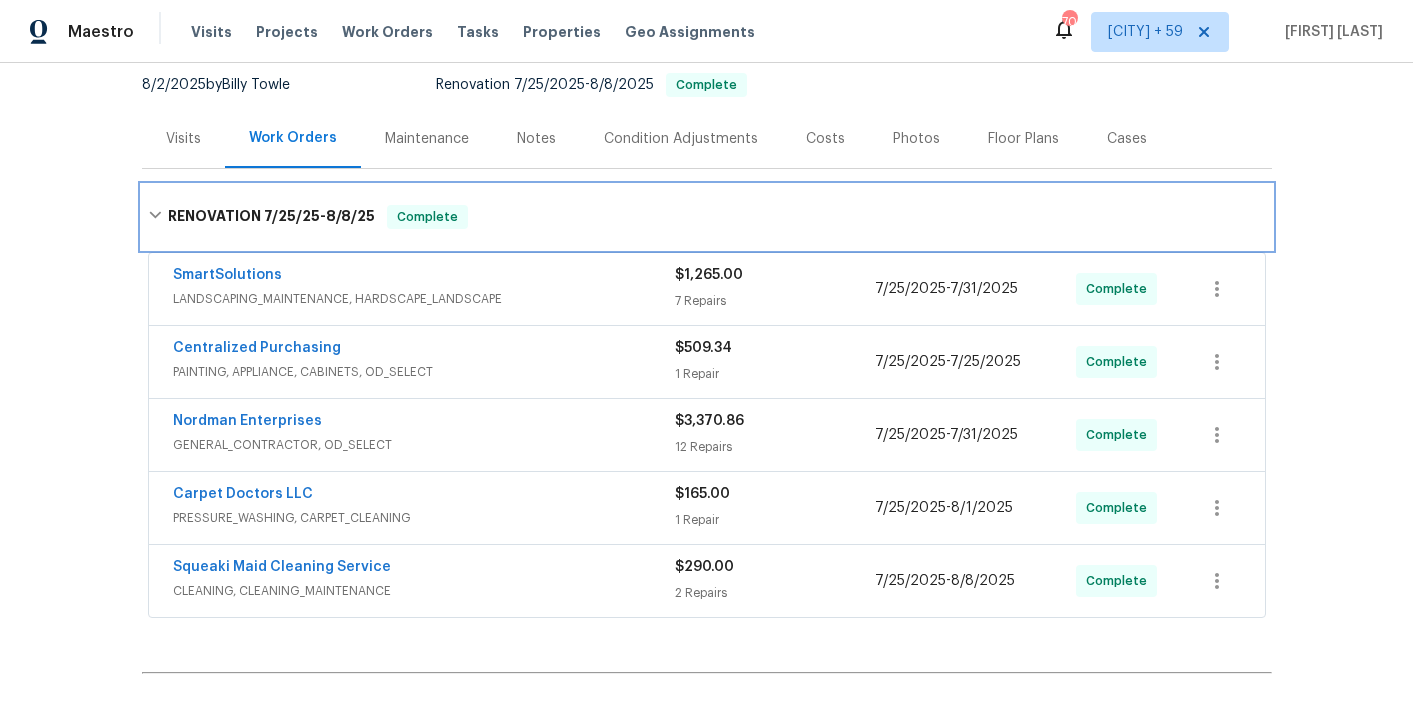 scroll, scrollTop: 233, scrollLeft: 0, axis: vertical 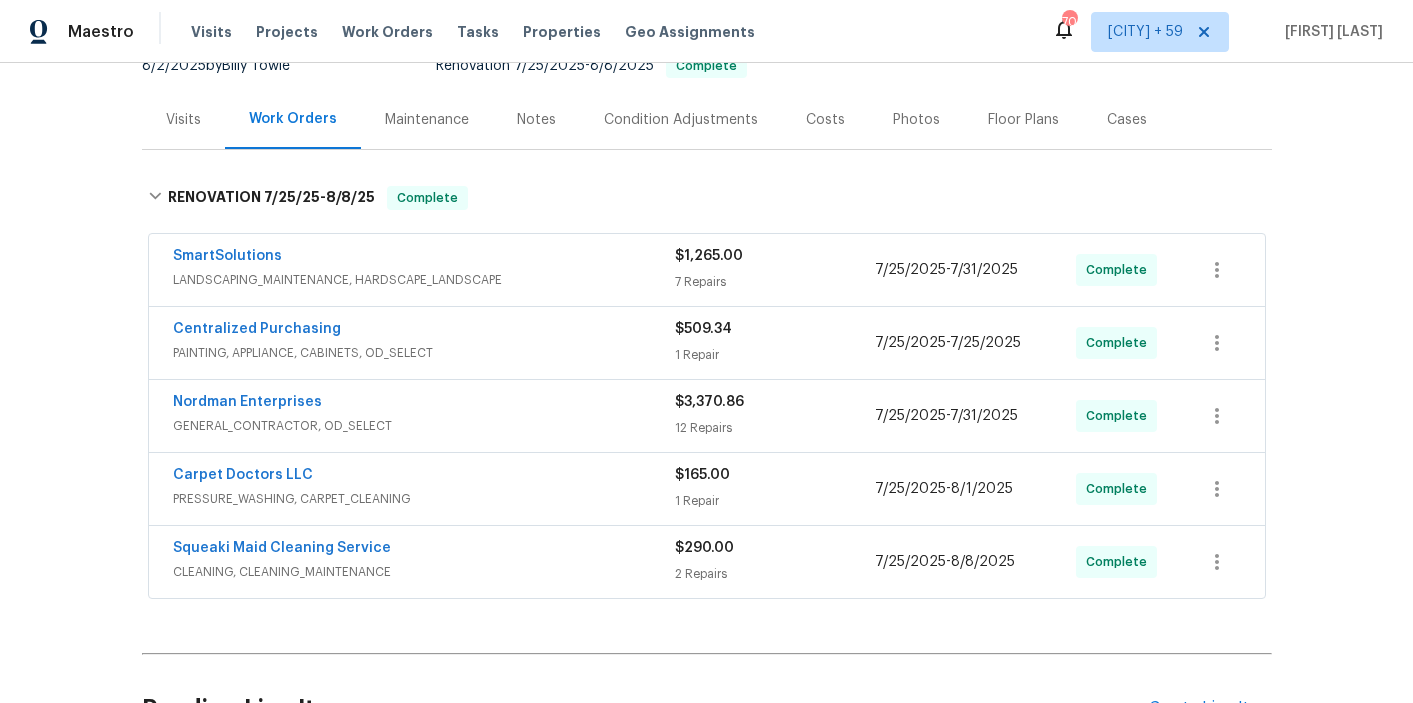 click on "CLEANING, CLEANING_MAINTENANCE" at bounding box center (424, 572) 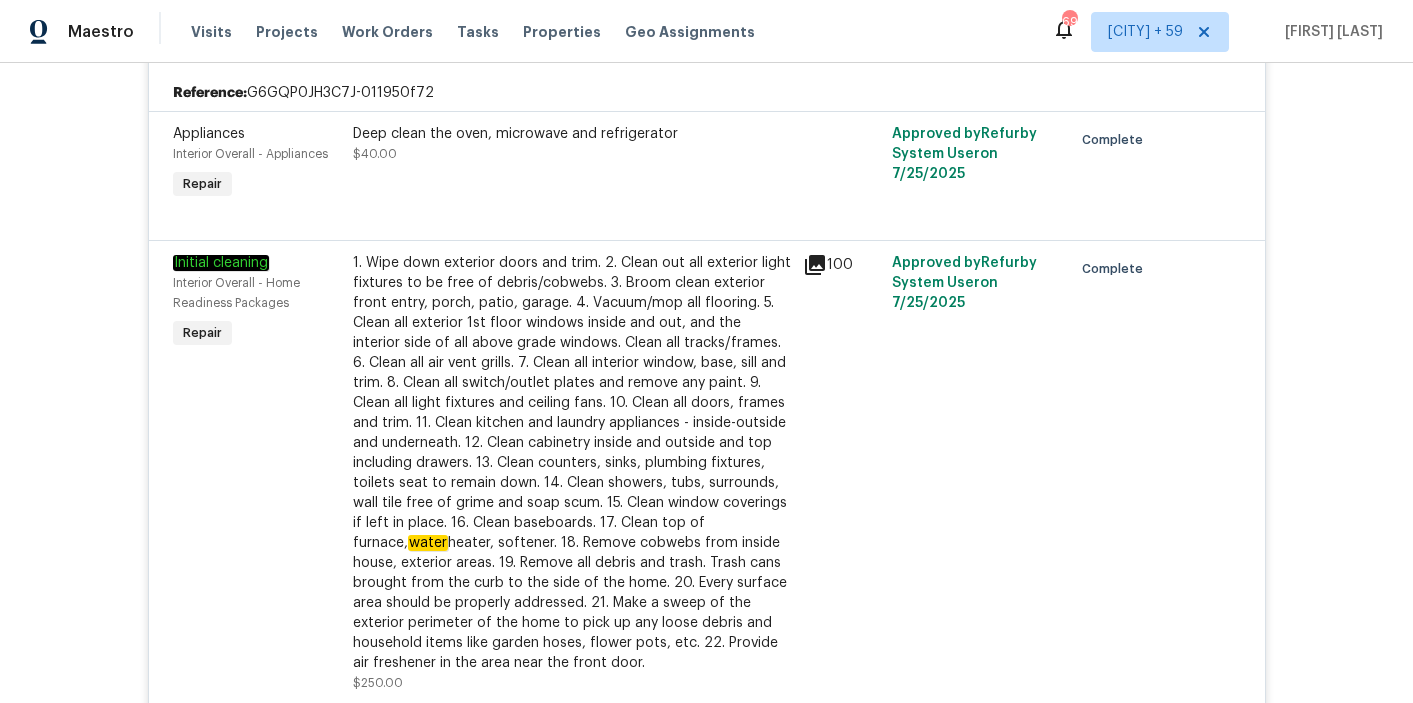 scroll, scrollTop: 0, scrollLeft: 0, axis: both 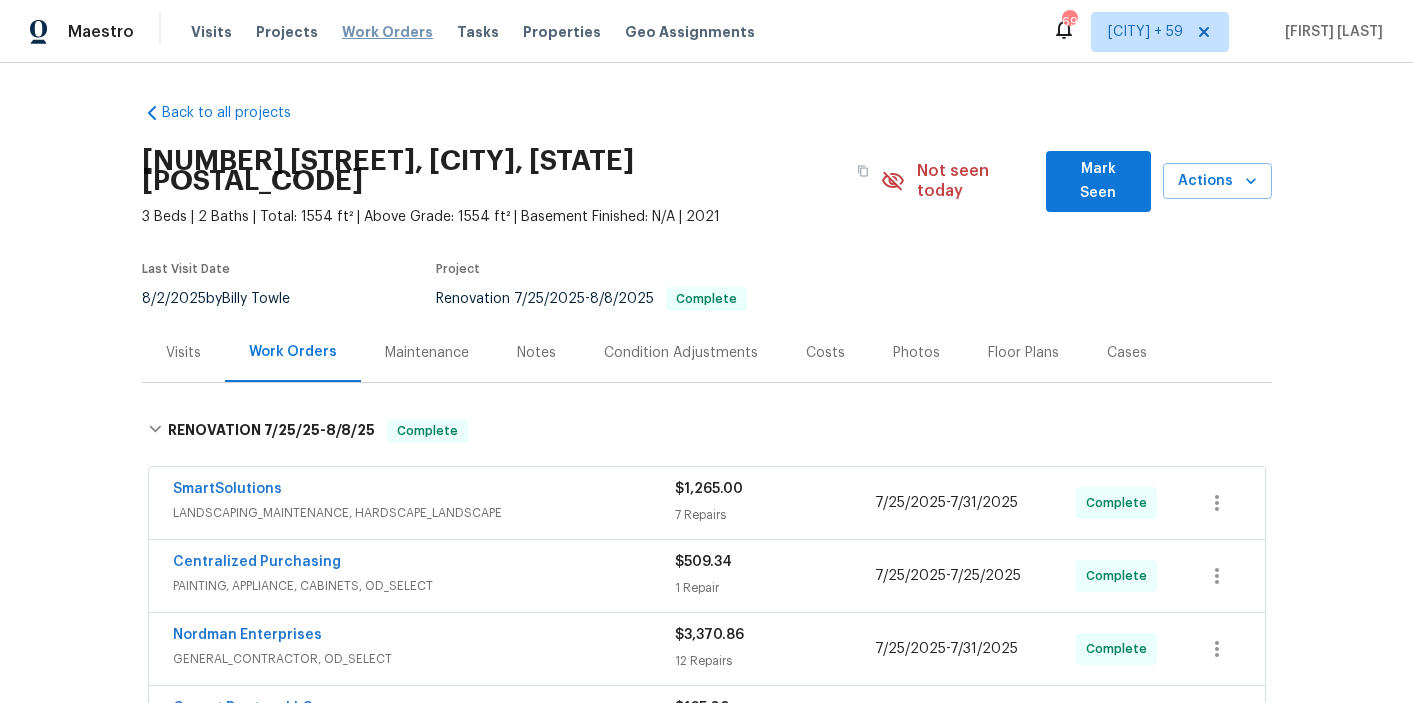 click on "Work Orders" at bounding box center (387, 32) 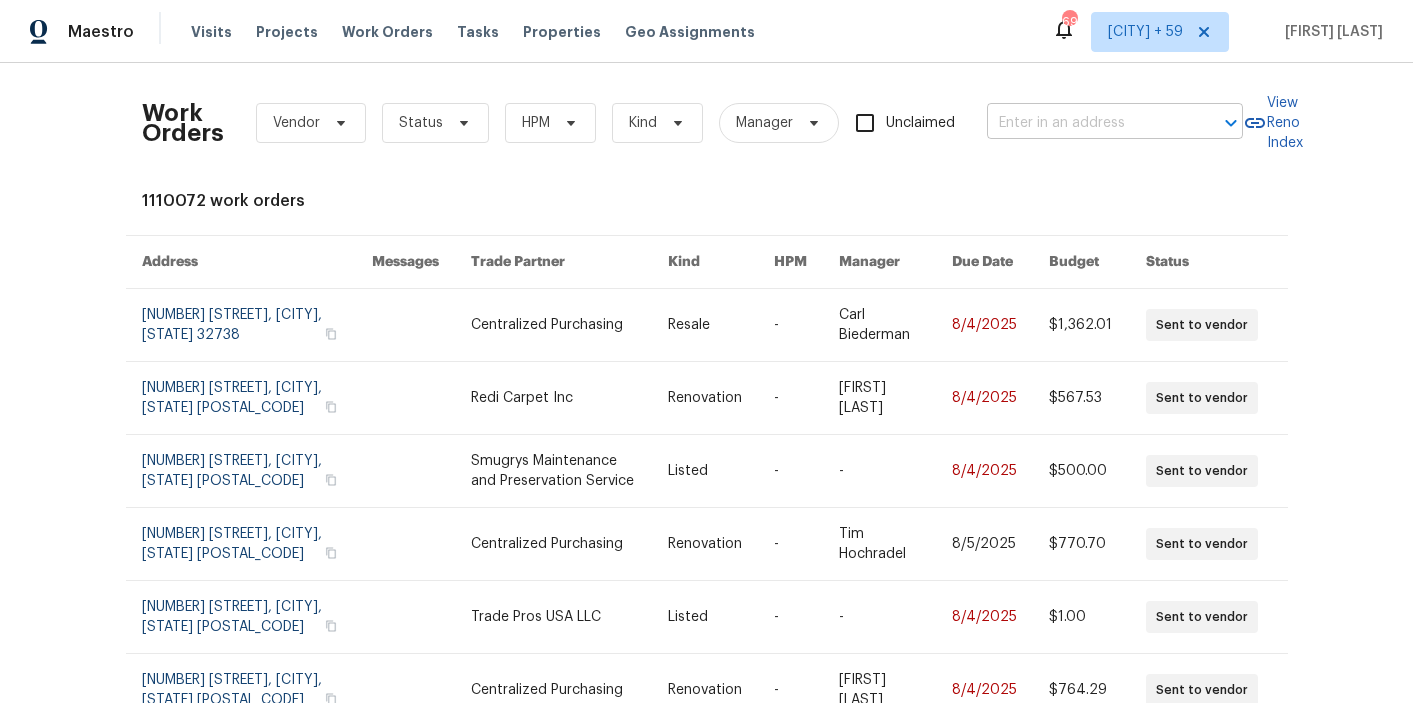 click at bounding box center (1087, 123) 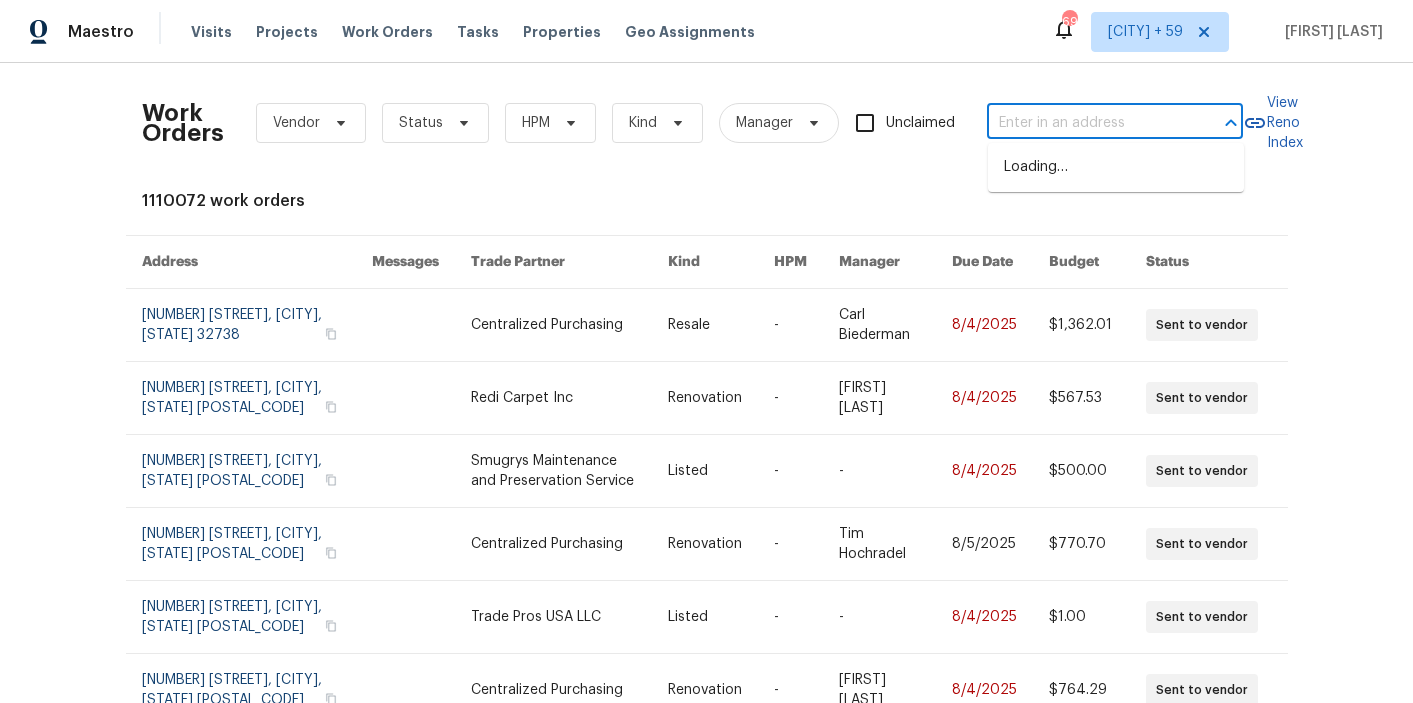paste on "[NUMBER] [STREET], [CITY], [STATE] [POSTAL_CODE]" 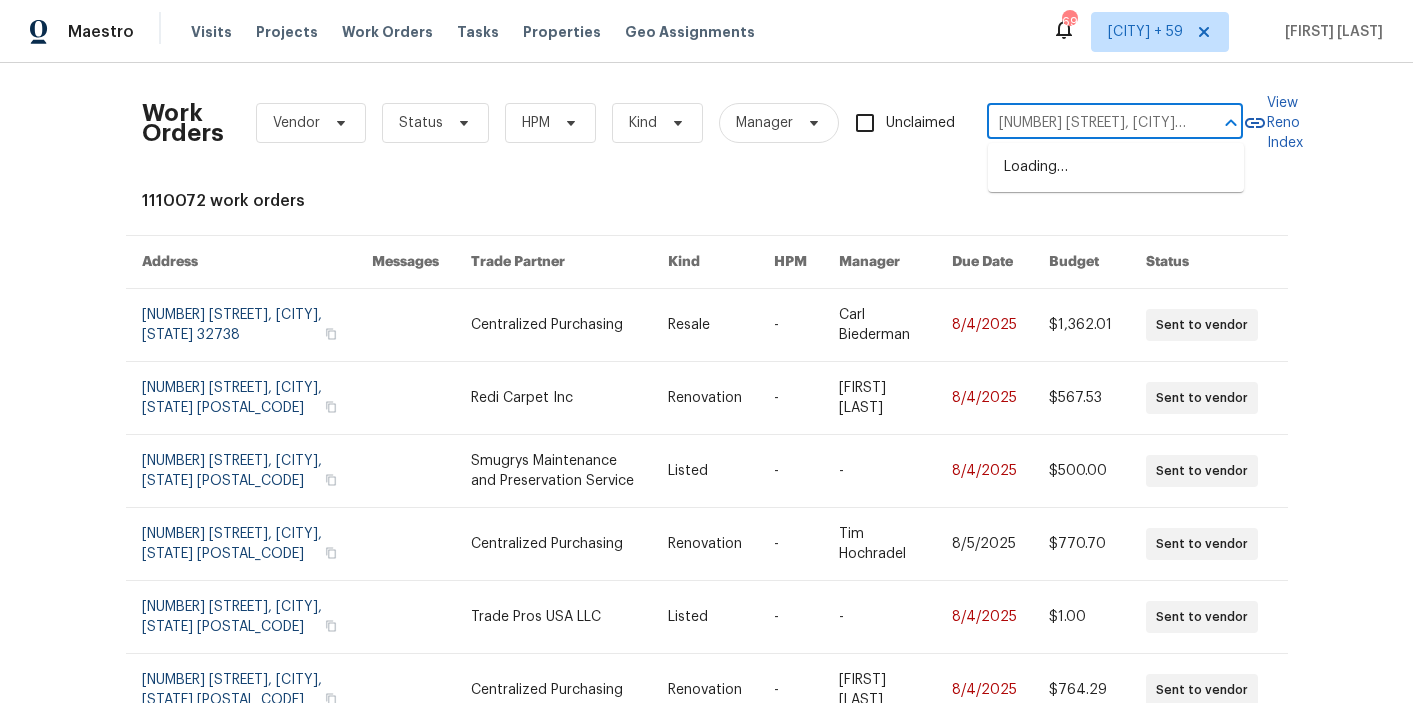 scroll, scrollTop: 0, scrollLeft: 60, axis: horizontal 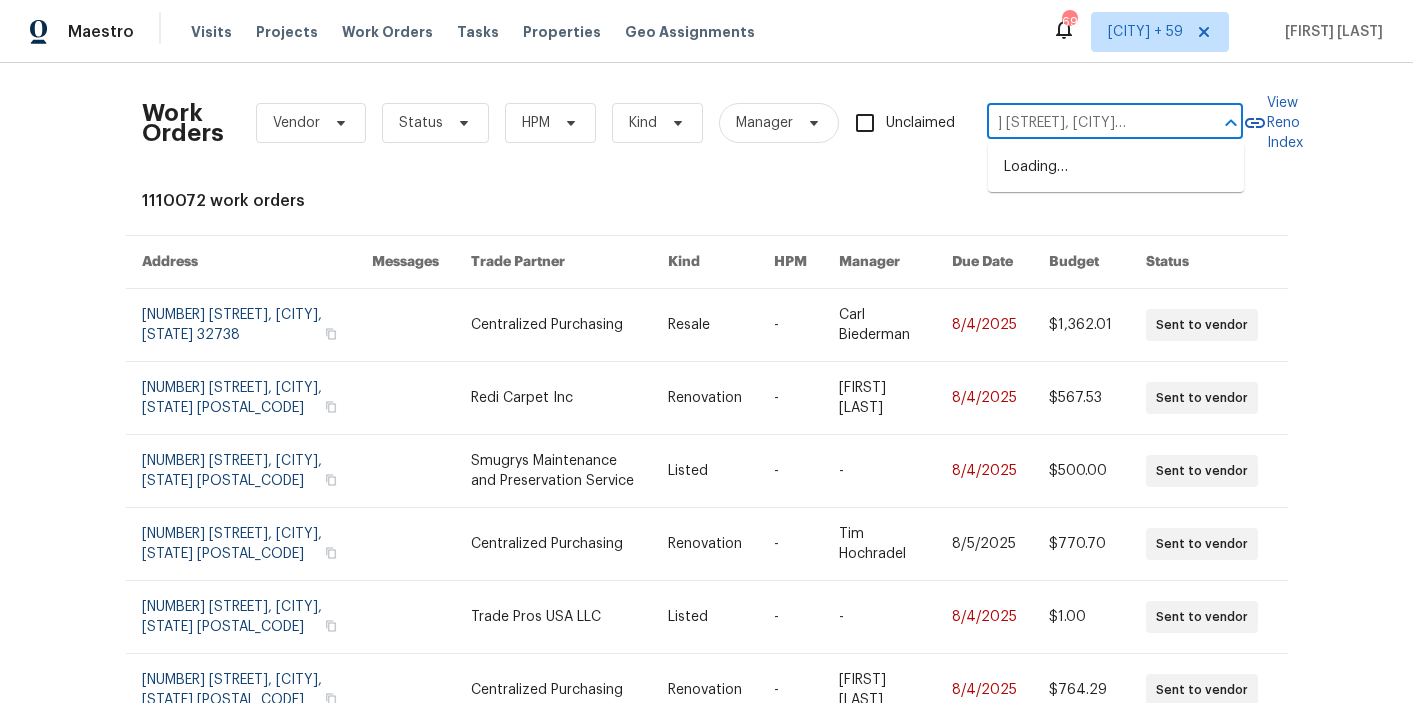 type on "[NUMBER] [STREET], [CITY], [STATE] [POSTAL_CODE]" 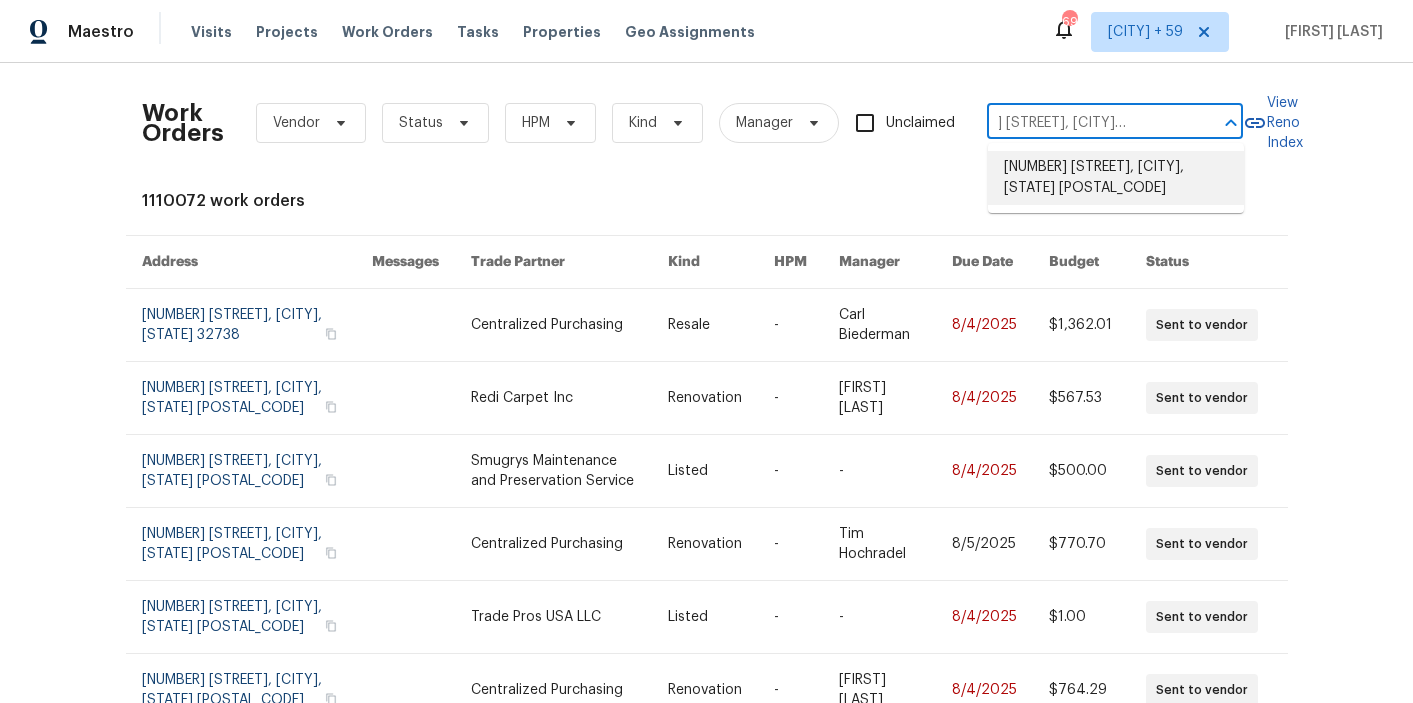 click on "[NUMBER] [STREET], [CITY], [STATE] [POSTAL_CODE]" at bounding box center (1116, 178) 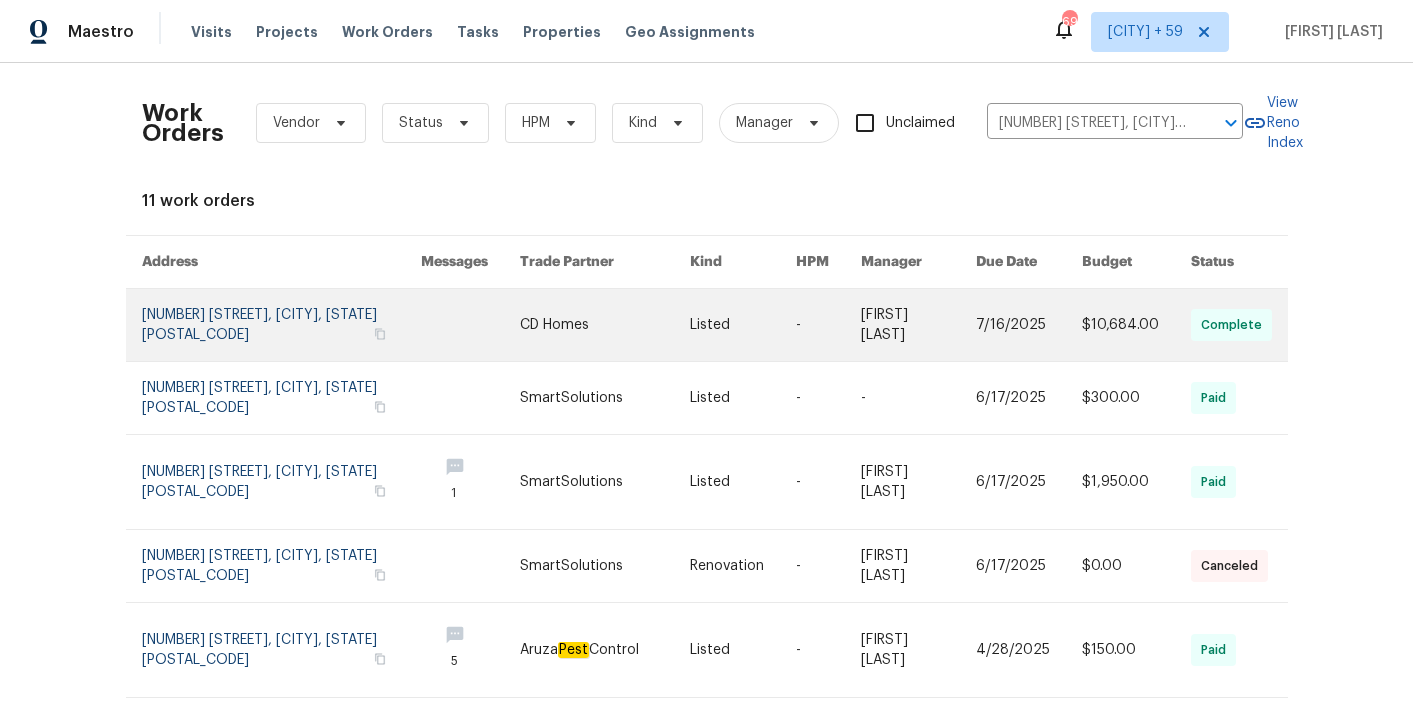 click at bounding box center [605, 325] 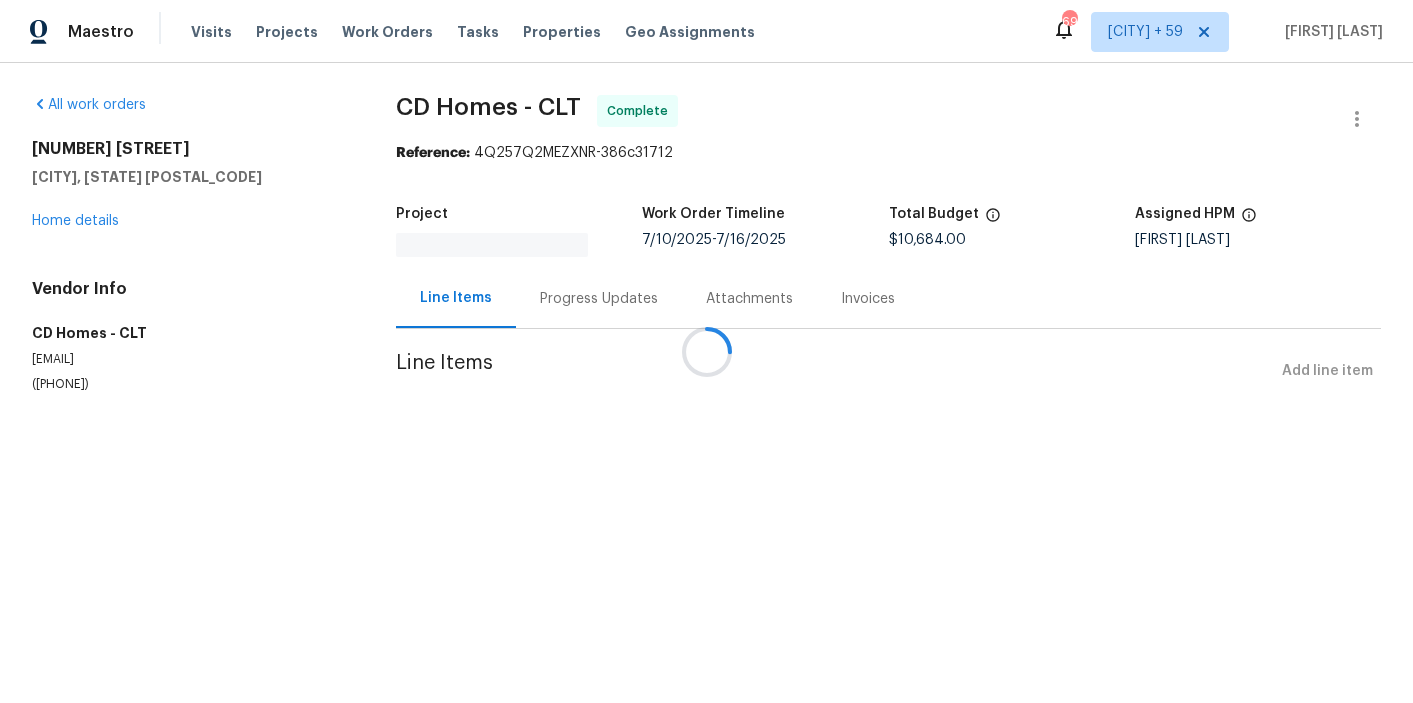 click at bounding box center (706, 351) 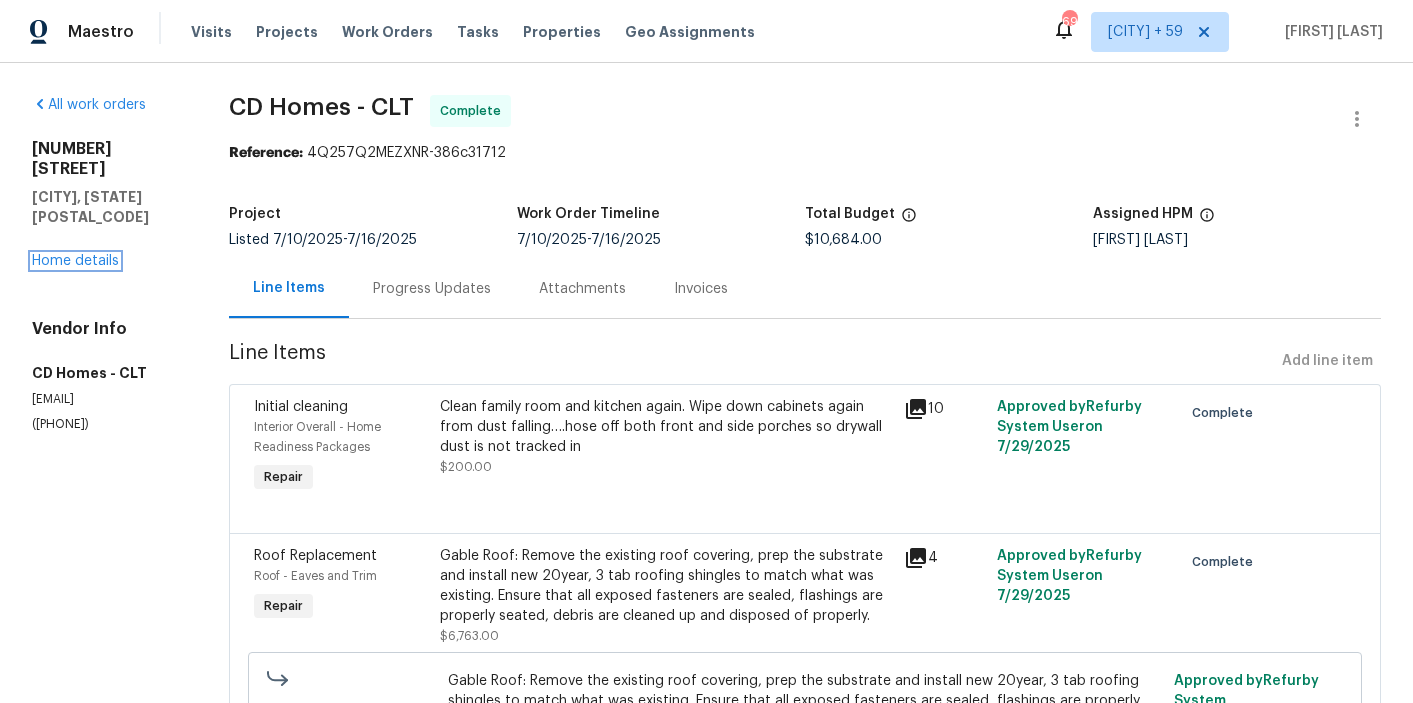 click on "Home details" at bounding box center [75, 261] 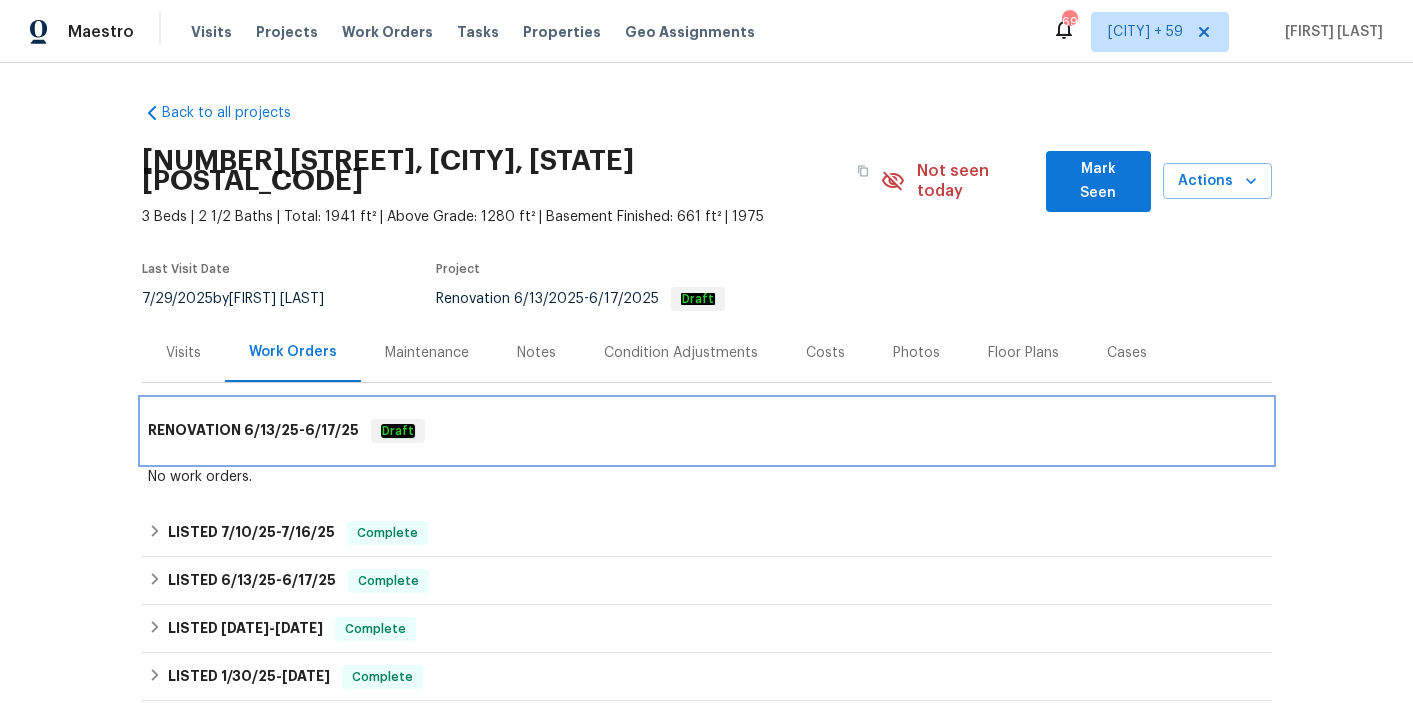 click on "RENOVATION   [DATE]  -  [DATE] Draft" at bounding box center (707, 431) 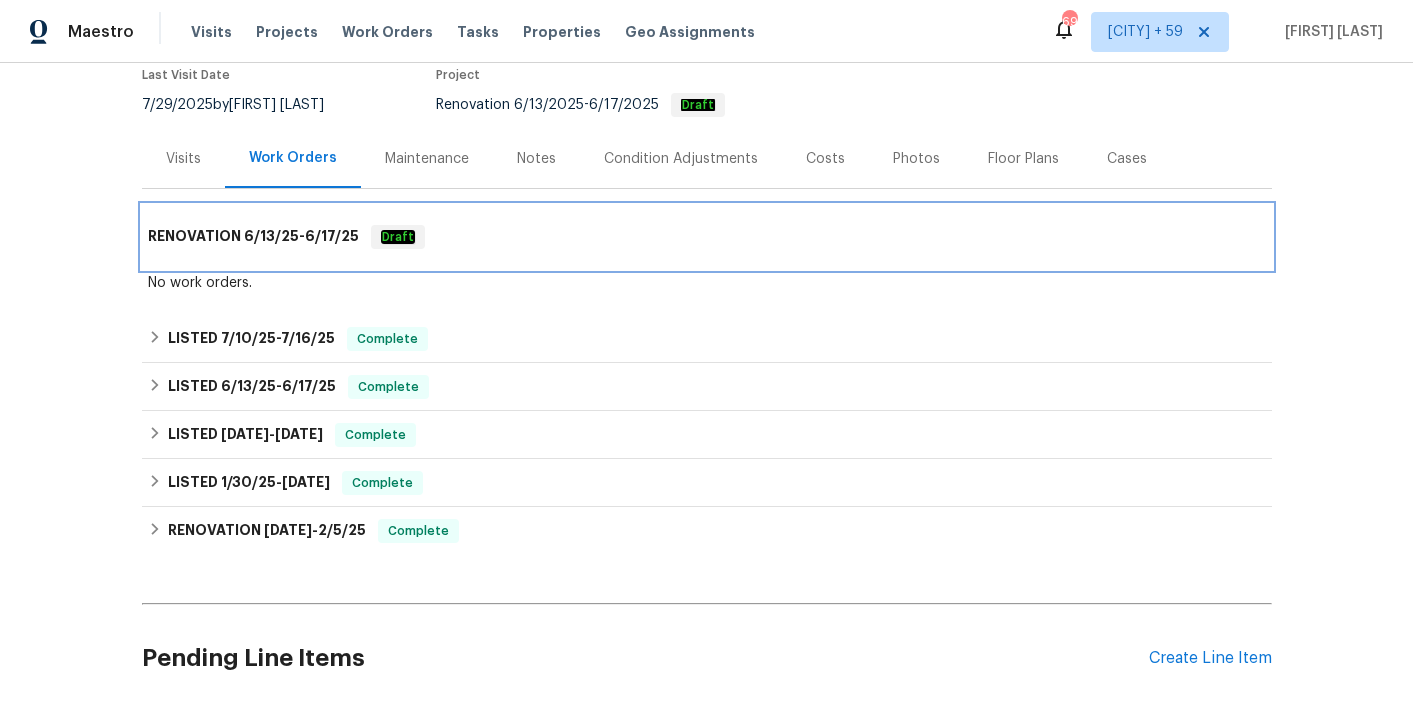 scroll, scrollTop: 228, scrollLeft: 0, axis: vertical 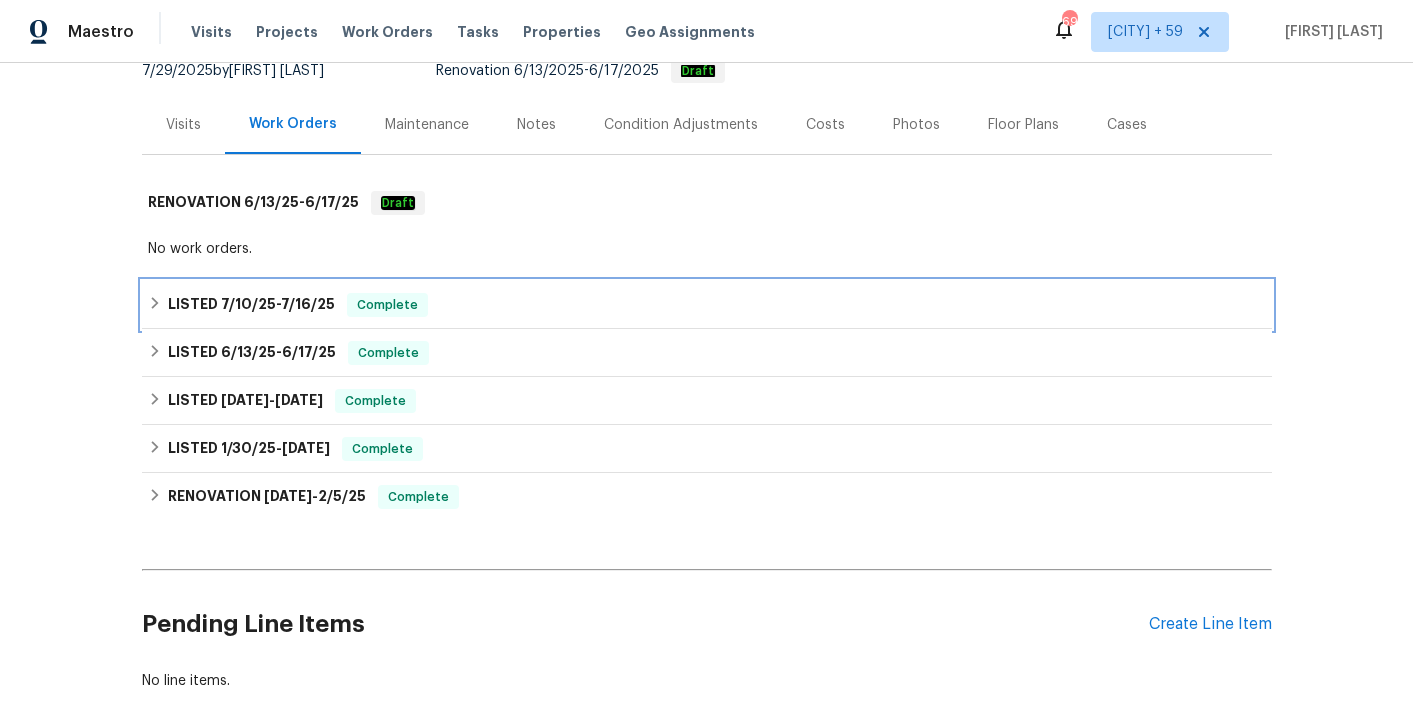 click on "LISTED   [DATE]  -  [DATE] Complete" at bounding box center (707, 305) 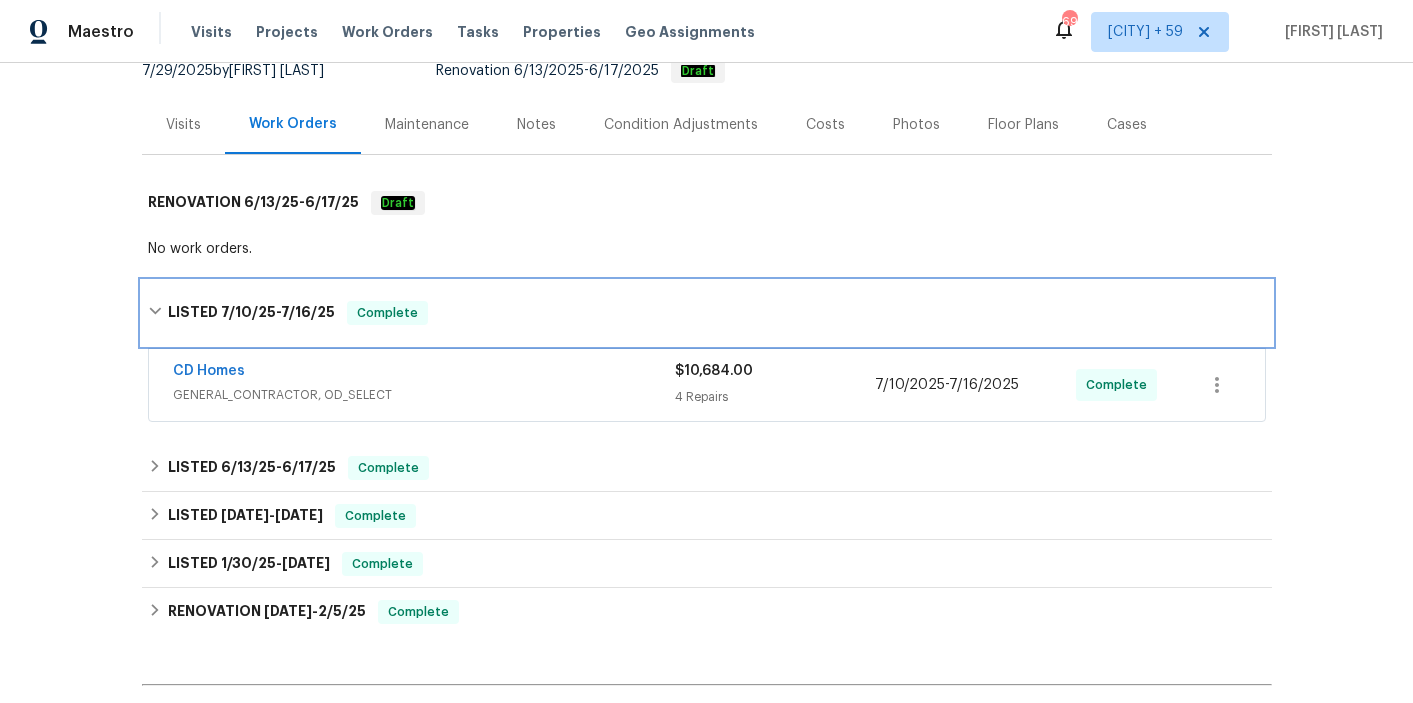 scroll, scrollTop: 294, scrollLeft: 0, axis: vertical 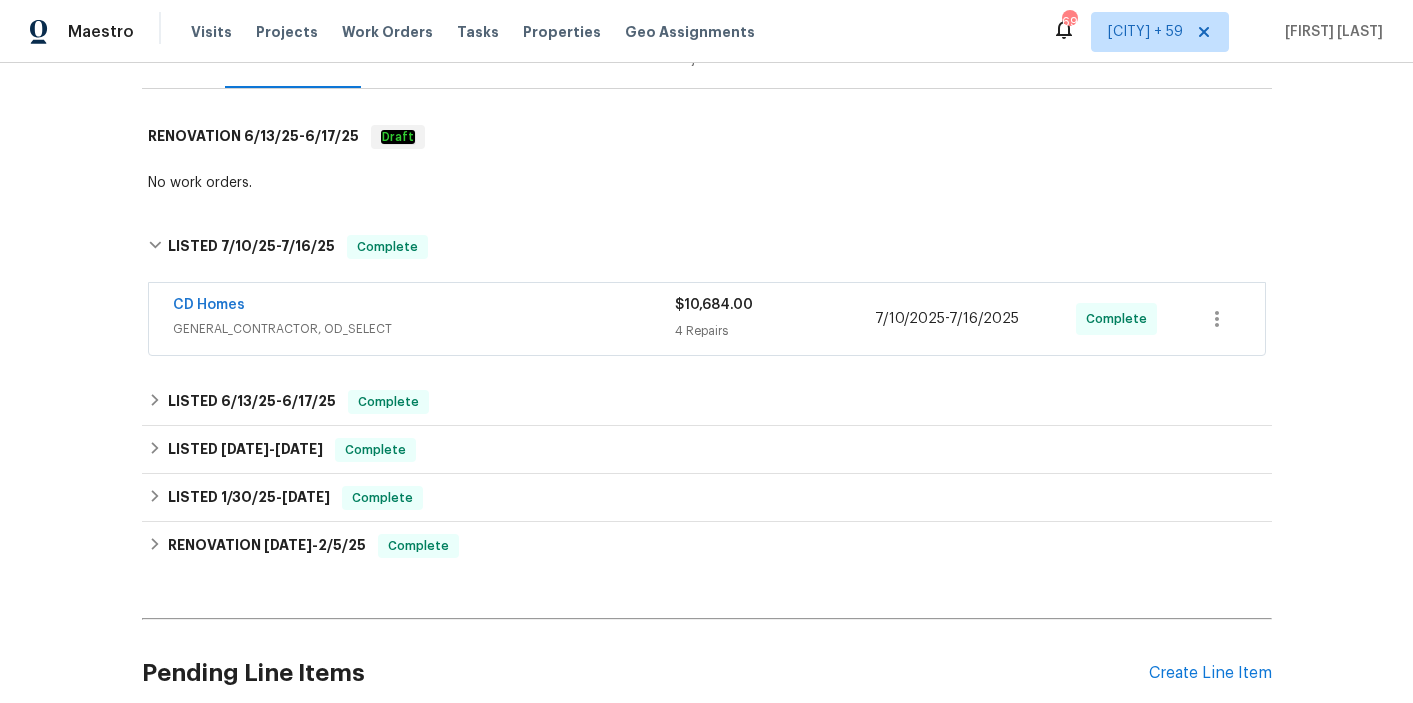 click on "CD Homes" at bounding box center (424, 307) 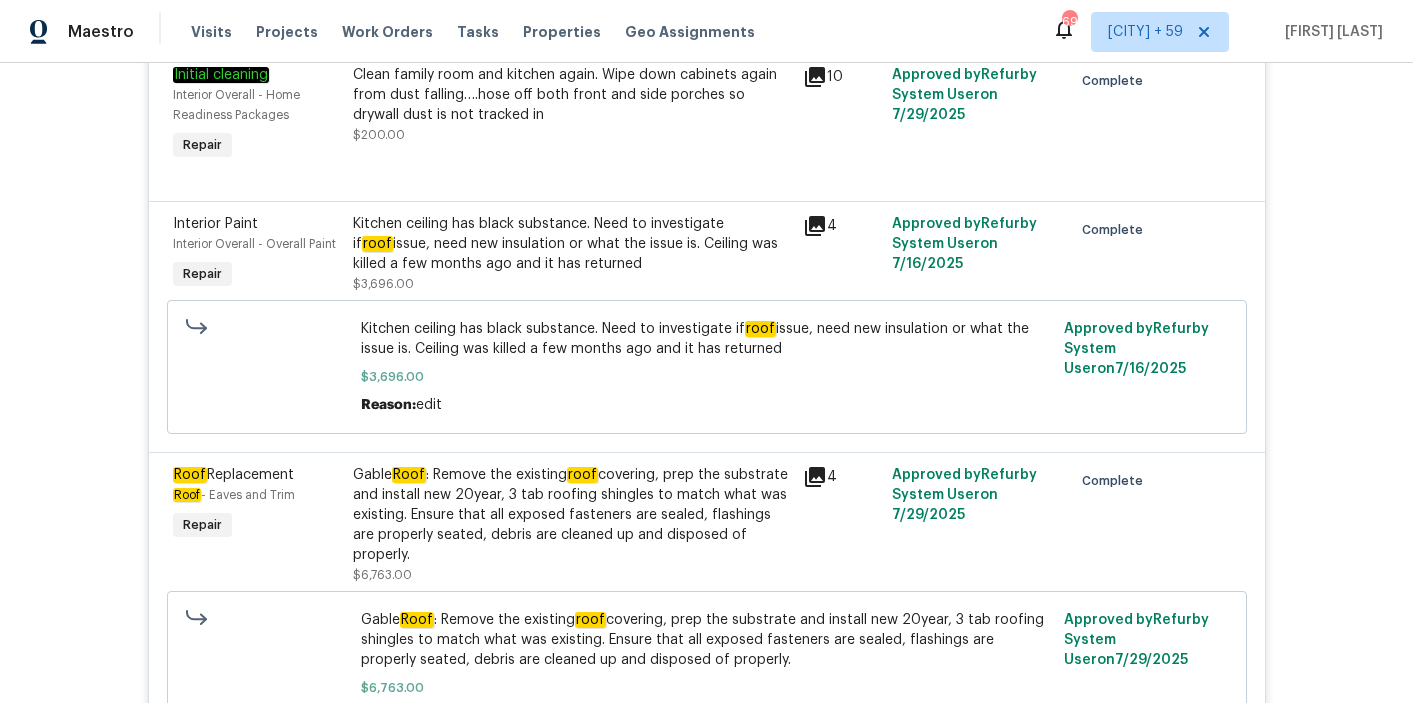 scroll, scrollTop: 911, scrollLeft: 0, axis: vertical 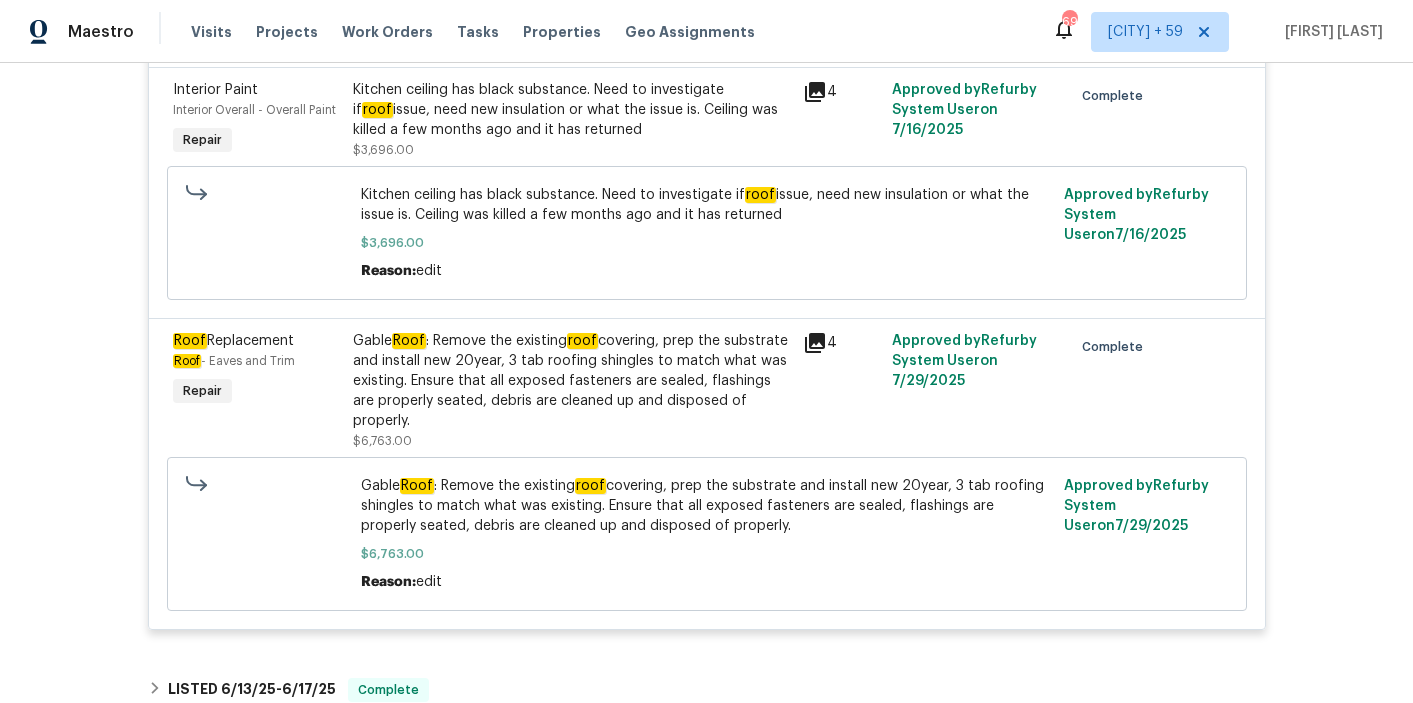 click on "Gable  Roof : Remove the existing  roof  covering, prep the substrate and install new 20year, 3 tab roofing shingles to match what was existing. Ensure that all exposed fasteners are sealed, flashings are properly seated, debris are cleaned up and disposed of properly." at bounding box center [572, 381] 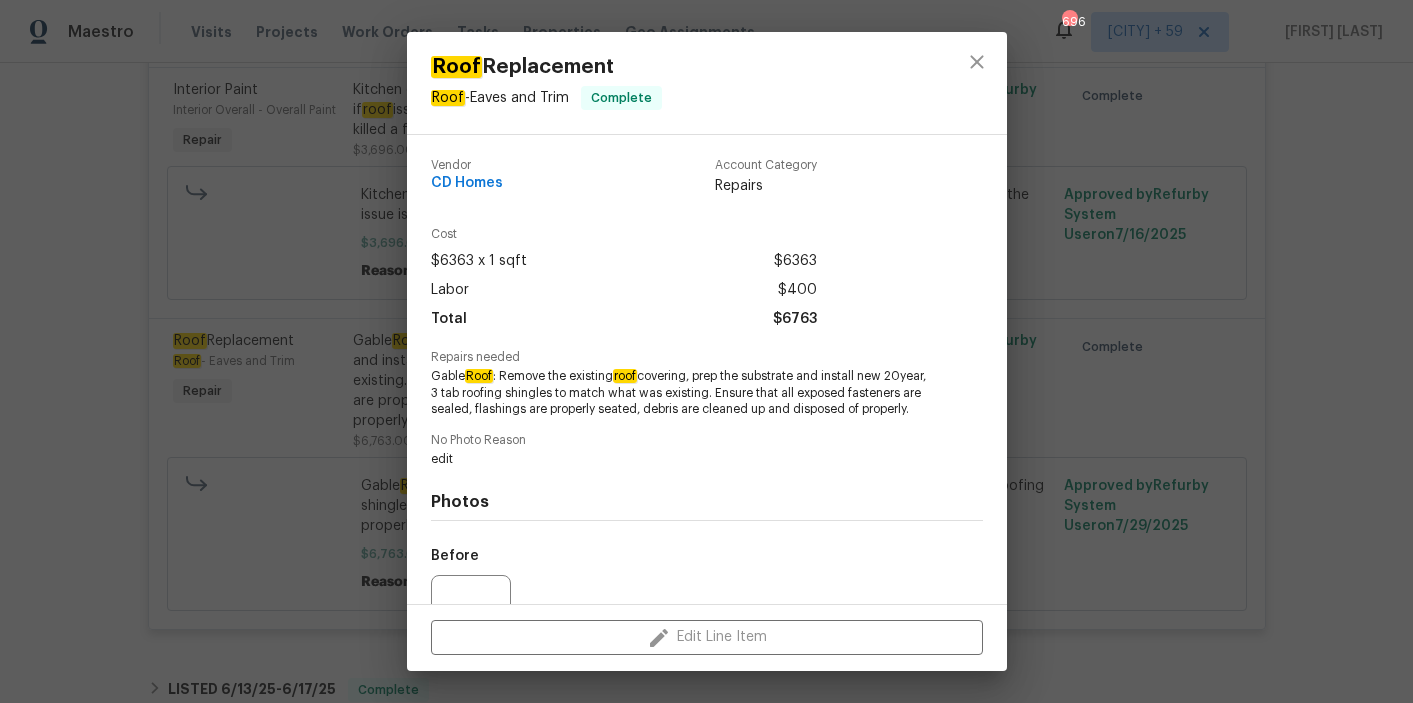 scroll, scrollTop: 218, scrollLeft: 0, axis: vertical 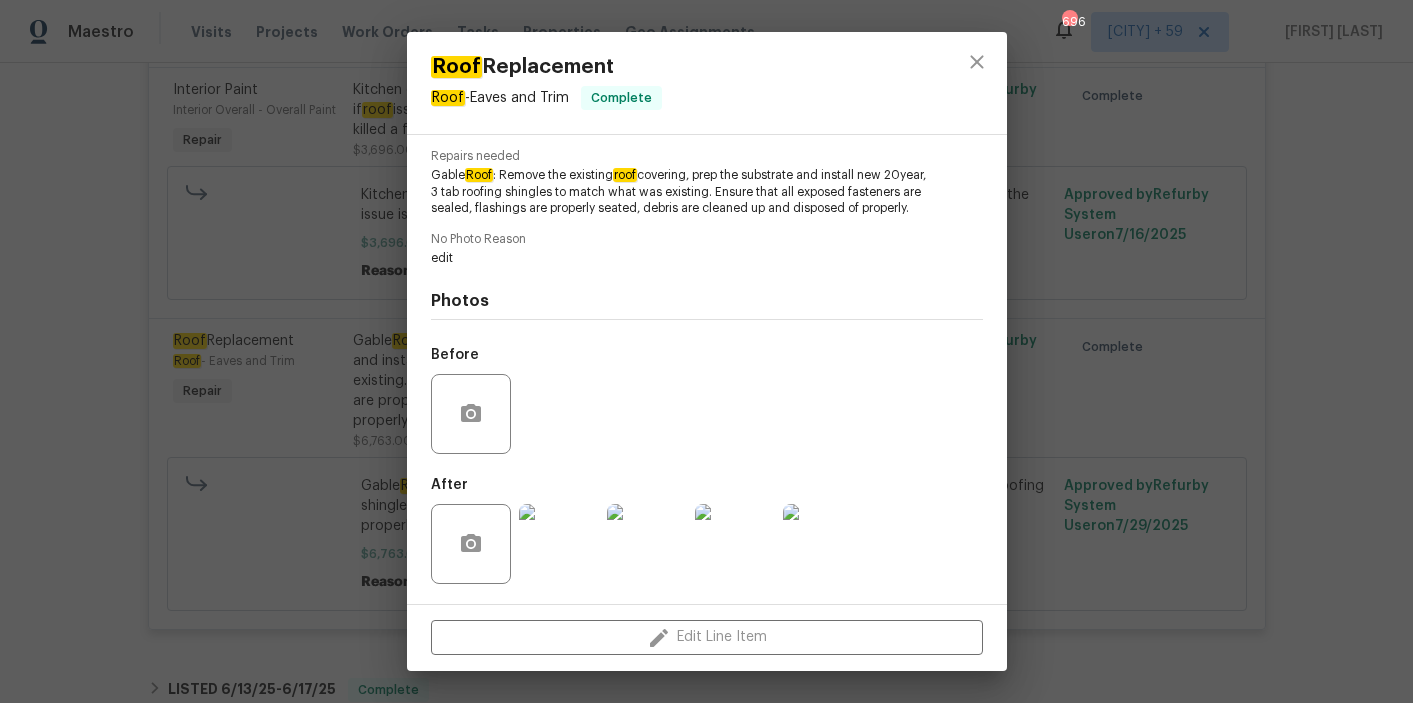 click at bounding box center (559, 544) 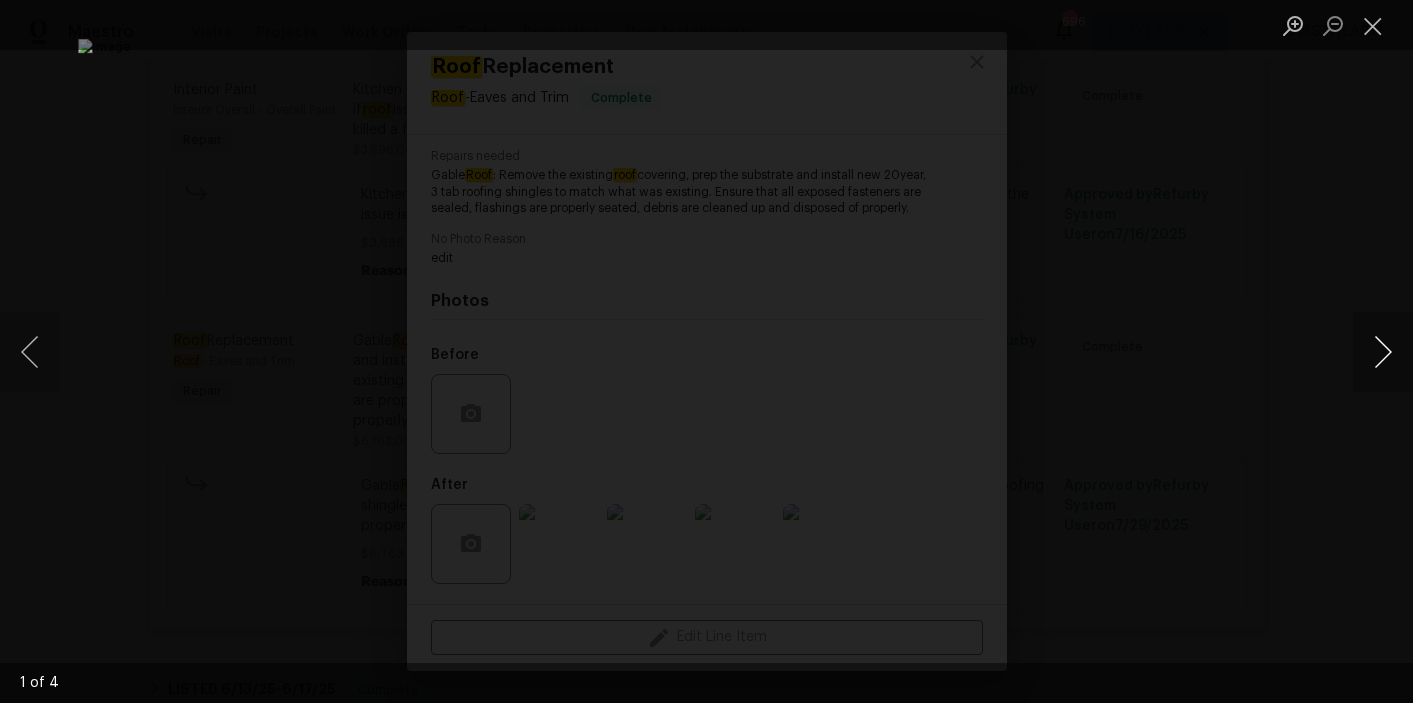 click at bounding box center [1383, 352] 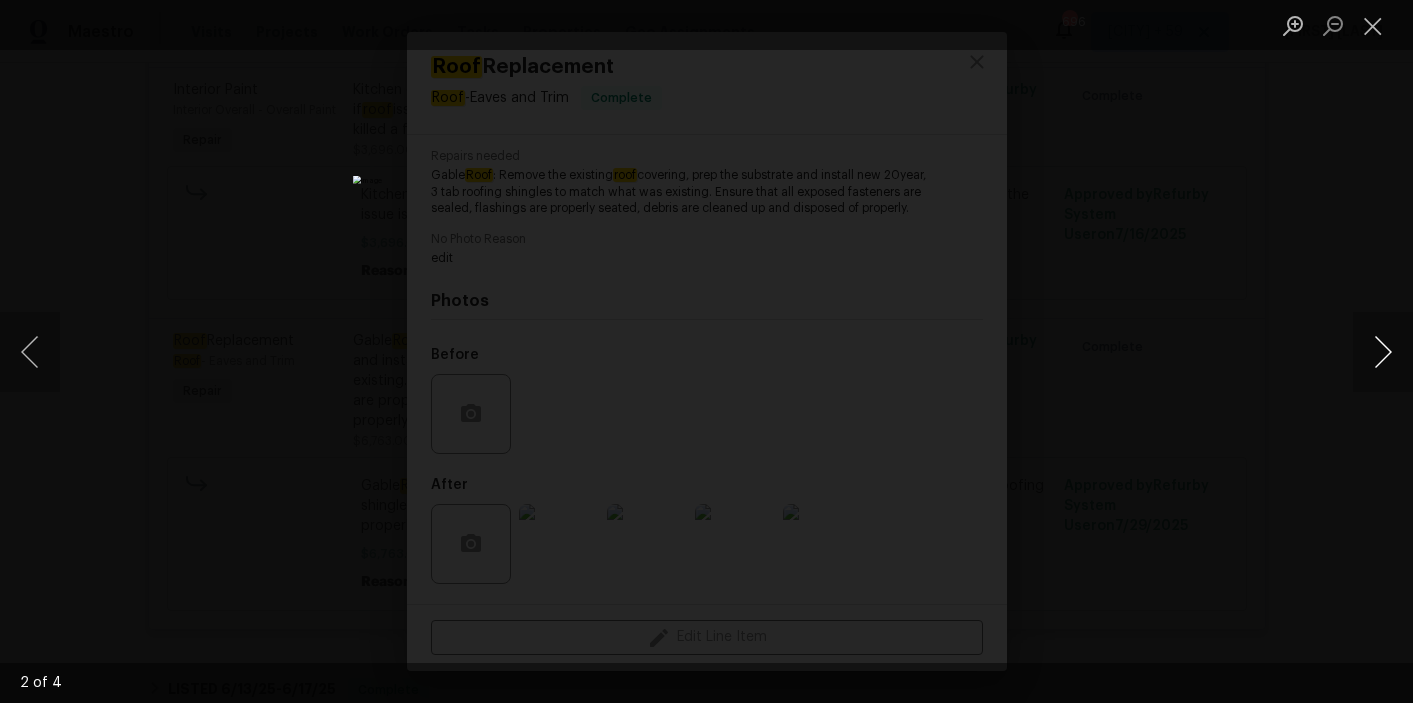 click at bounding box center (1383, 352) 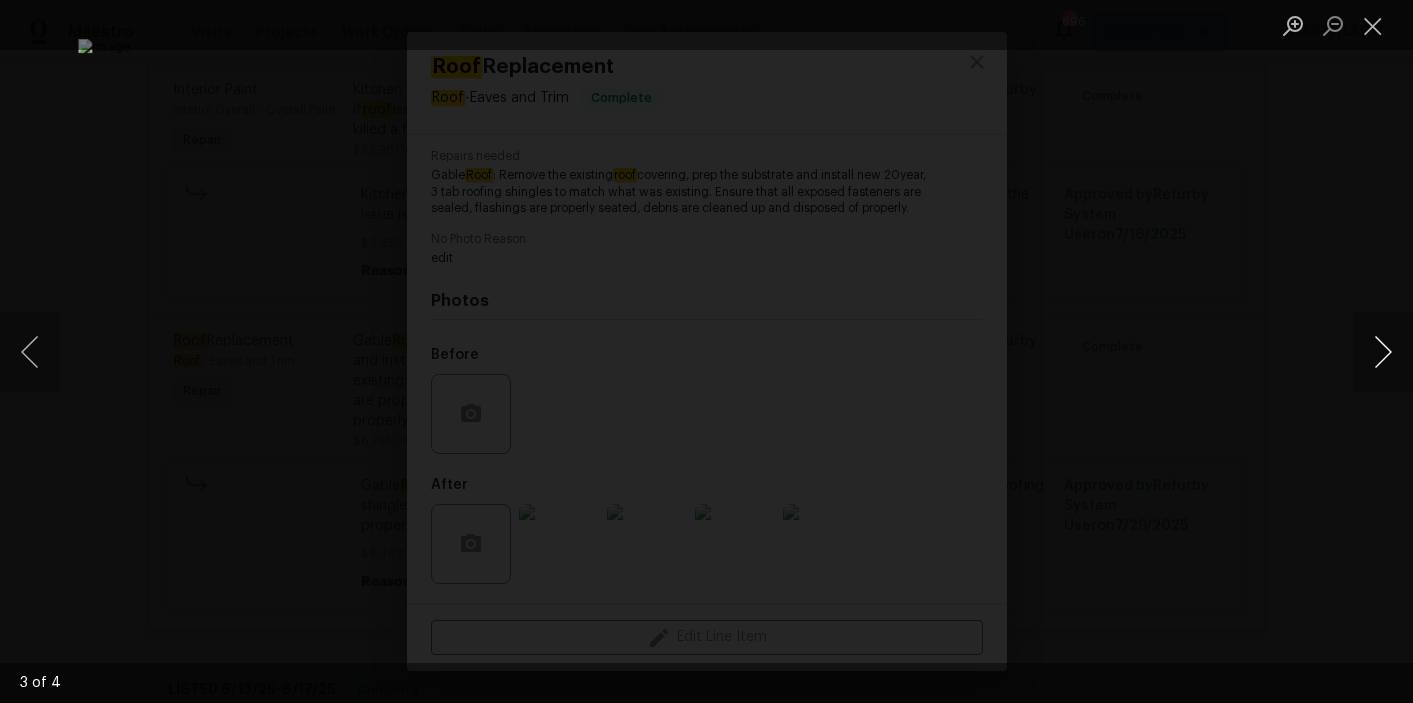 click at bounding box center (1383, 352) 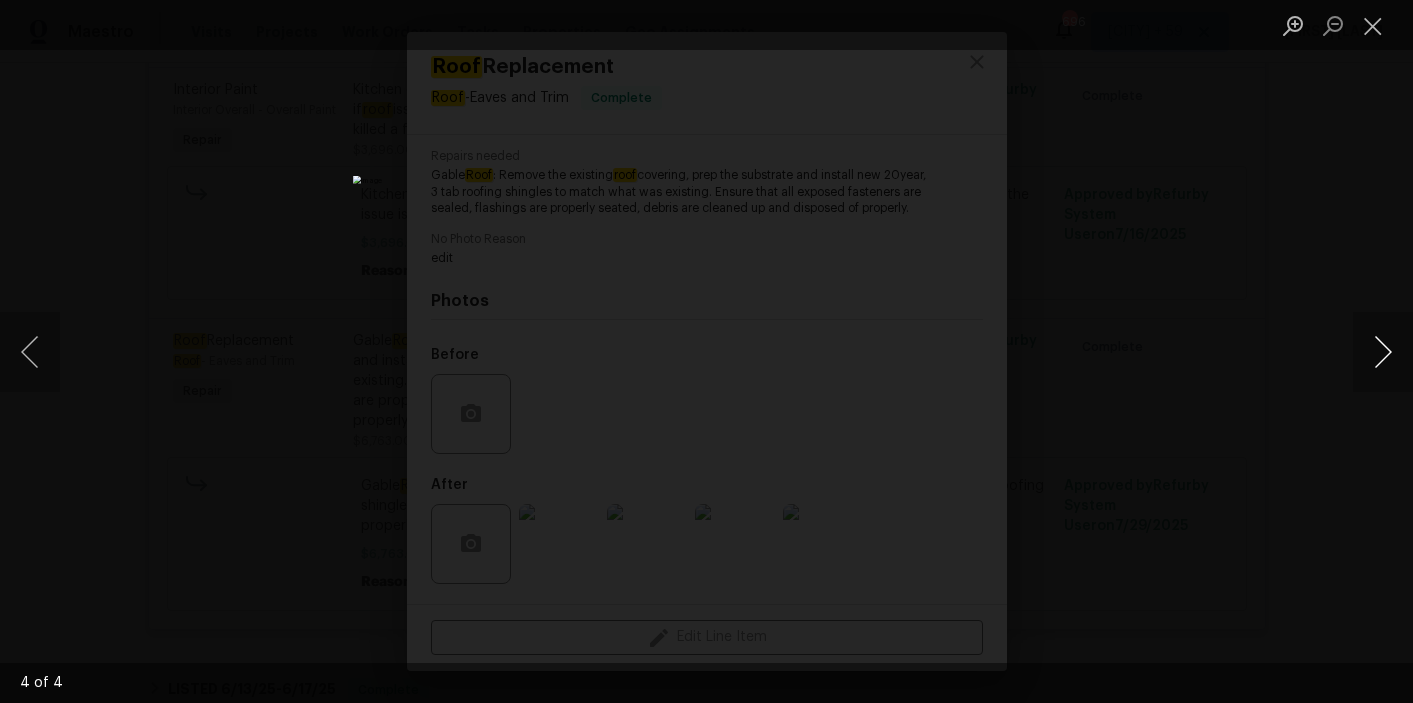 click at bounding box center (1383, 352) 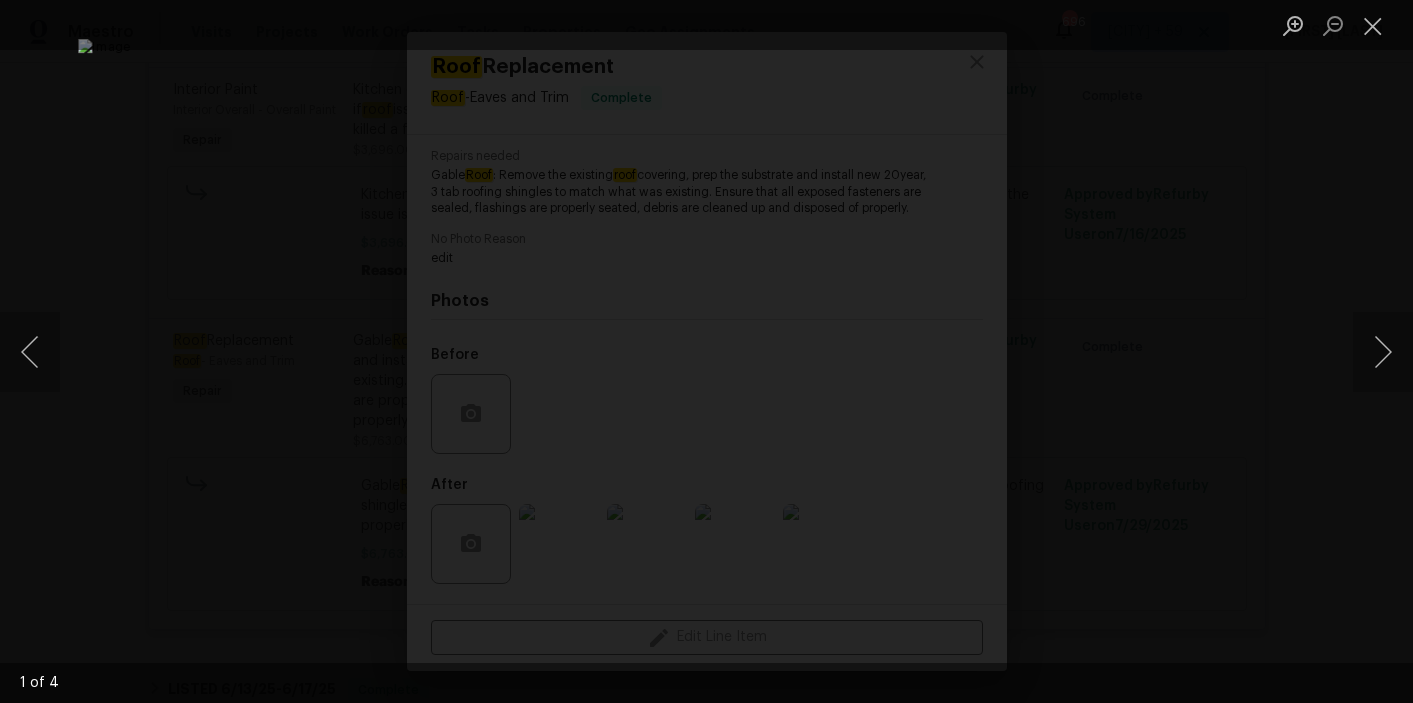 click at bounding box center (706, 351) 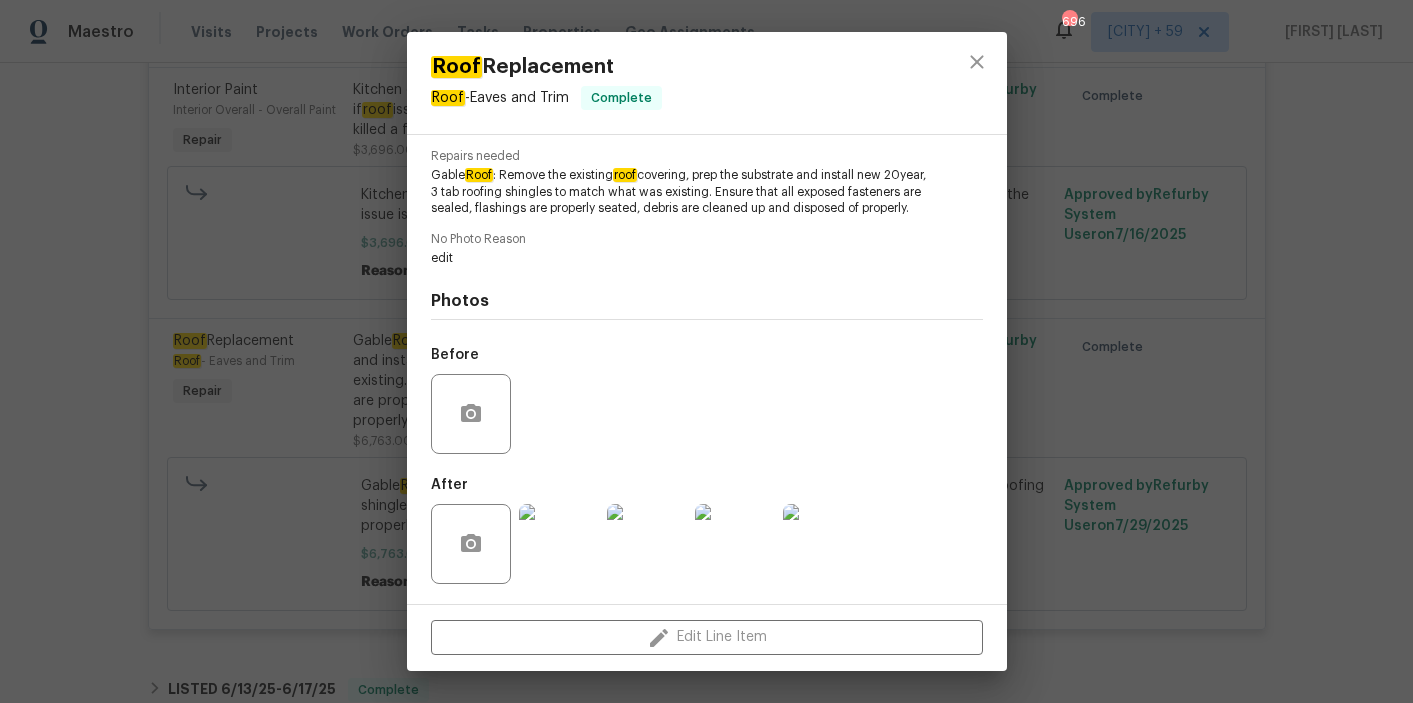 click on "Roof  Replacement Roof  -  Eaves and Trim Complete Vendor CD Homes Account Category Repairs Cost $6363 x 1 sqft $6363 Labor $400 Total $6763 Repairs needed Gable  Roof : Remove the existing  roof  covering, prep the substrate and install new 20year, 3 tab roofing shingles to match what was existing. Ensure that all exposed fasteners are sealed, flashings are properly seated, debris are cleaned up and disposed of properly. No Photo Reason edit Photos Before After  Edit Line Item" at bounding box center (706, 351) 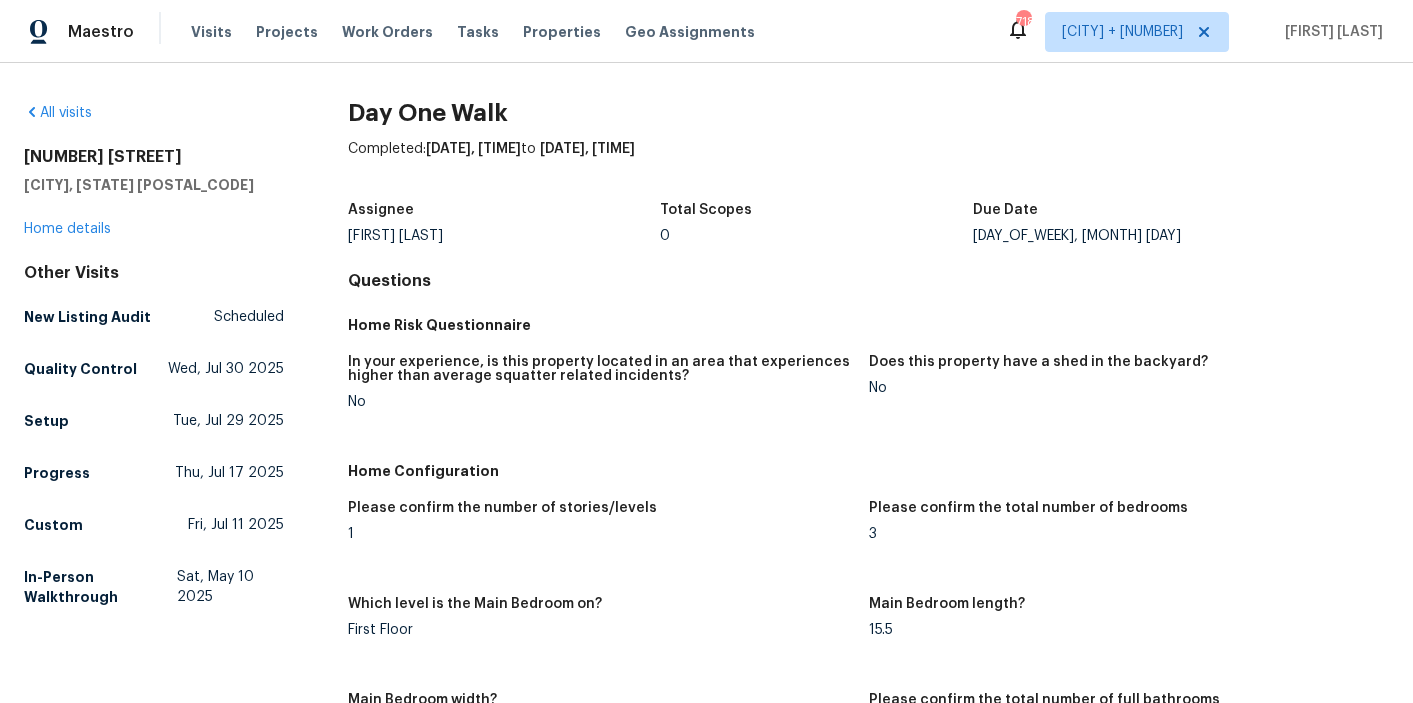 scroll, scrollTop: 0, scrollLeft: 0, axis: both 